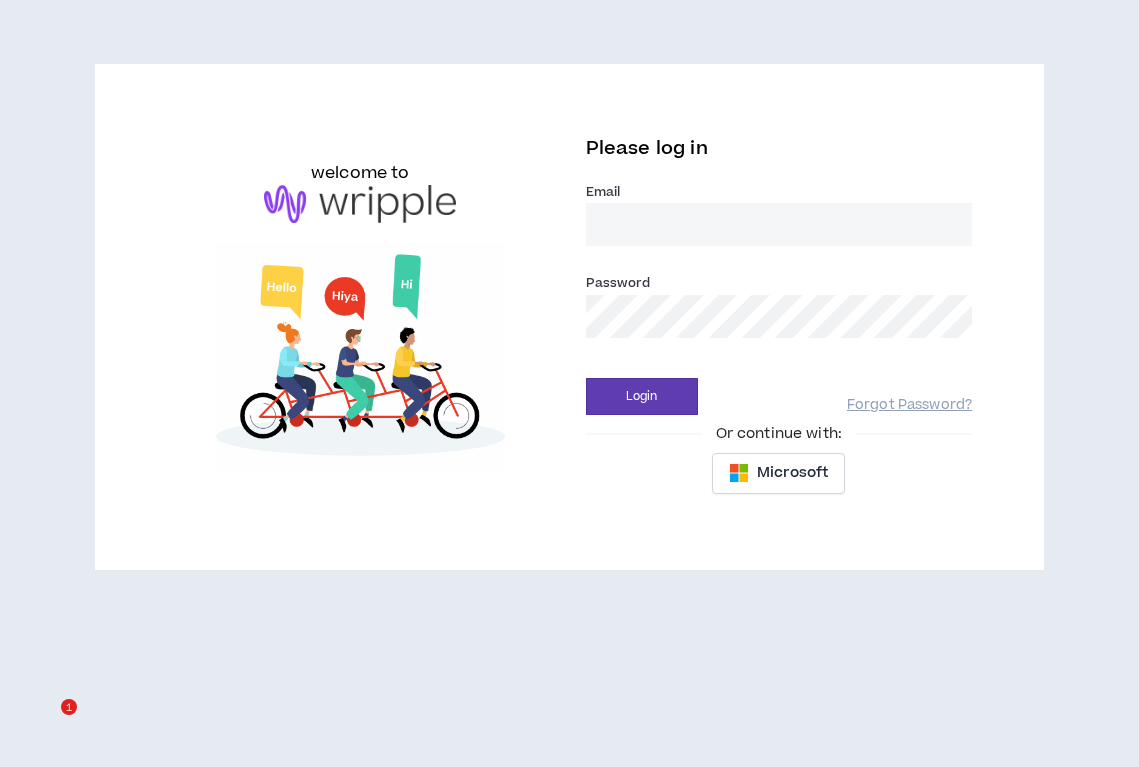 scroll, scrollTop: 0, scrollLeft: 0, axis: both 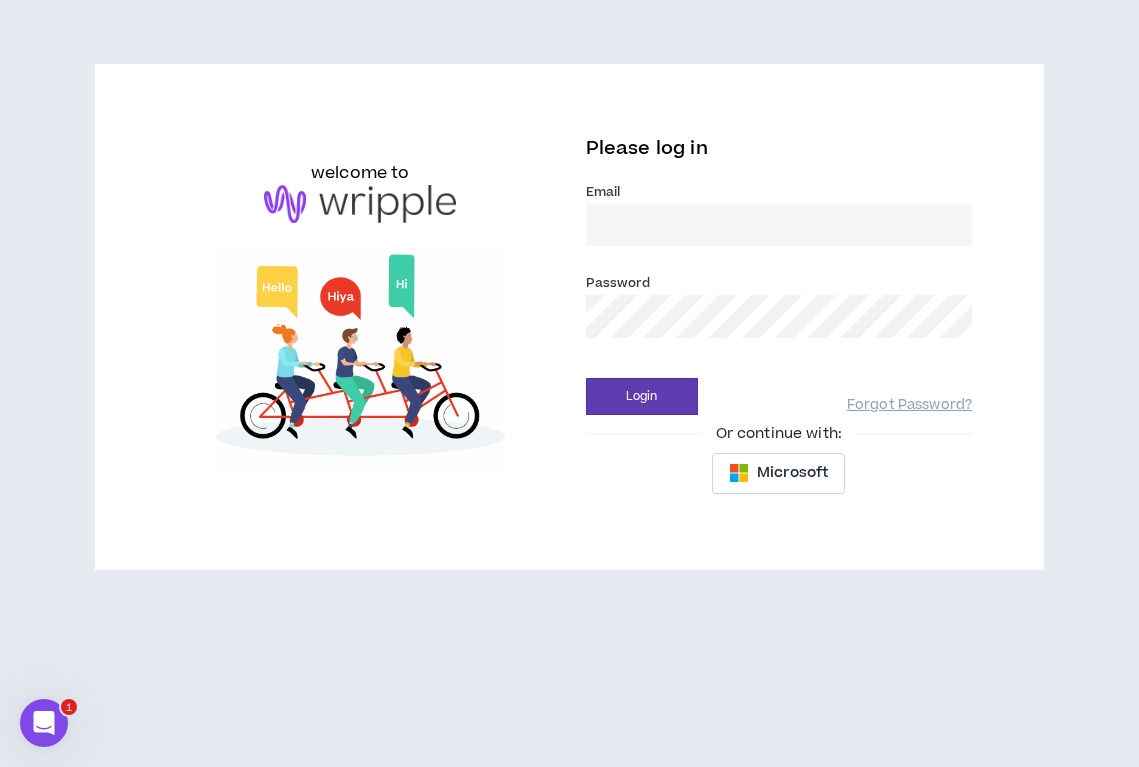 click on "Email  *" at bounding box center (779, 224) 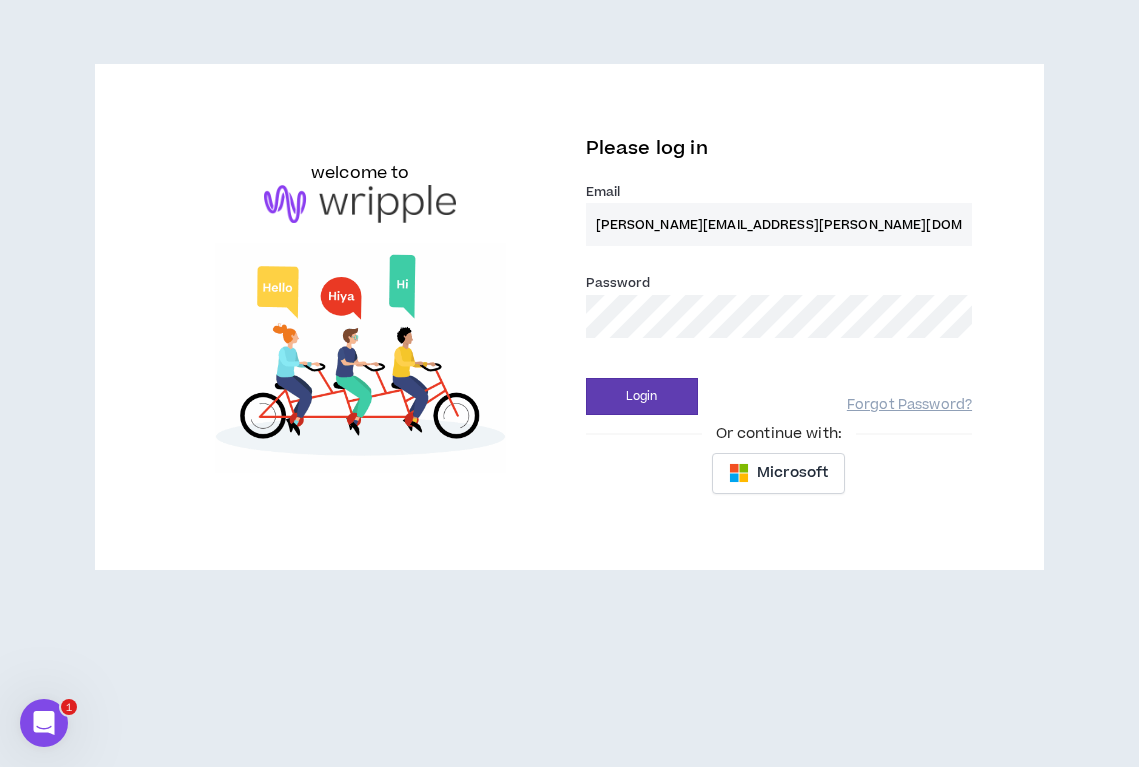 type on "[PERSON_NAME][EMAIL_ADDRESS][PERSON_NAME][DOMAIN_NAME]" 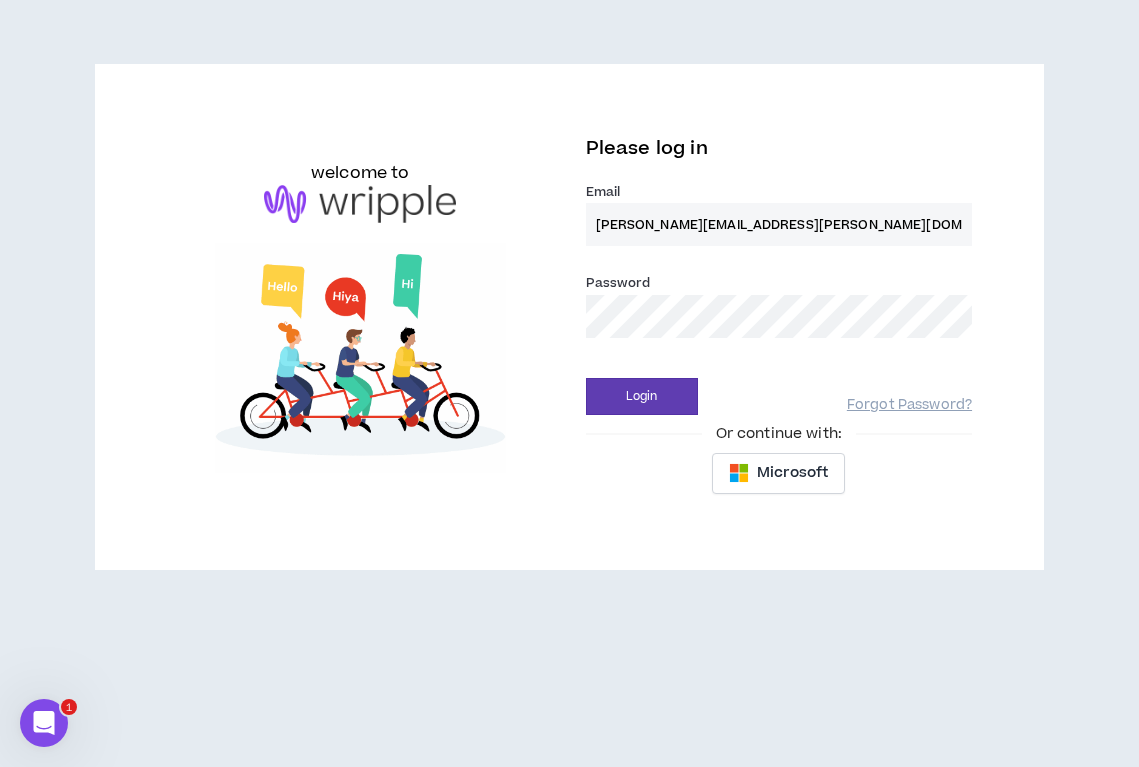 click on "Login" at bounding box center [642, 396] 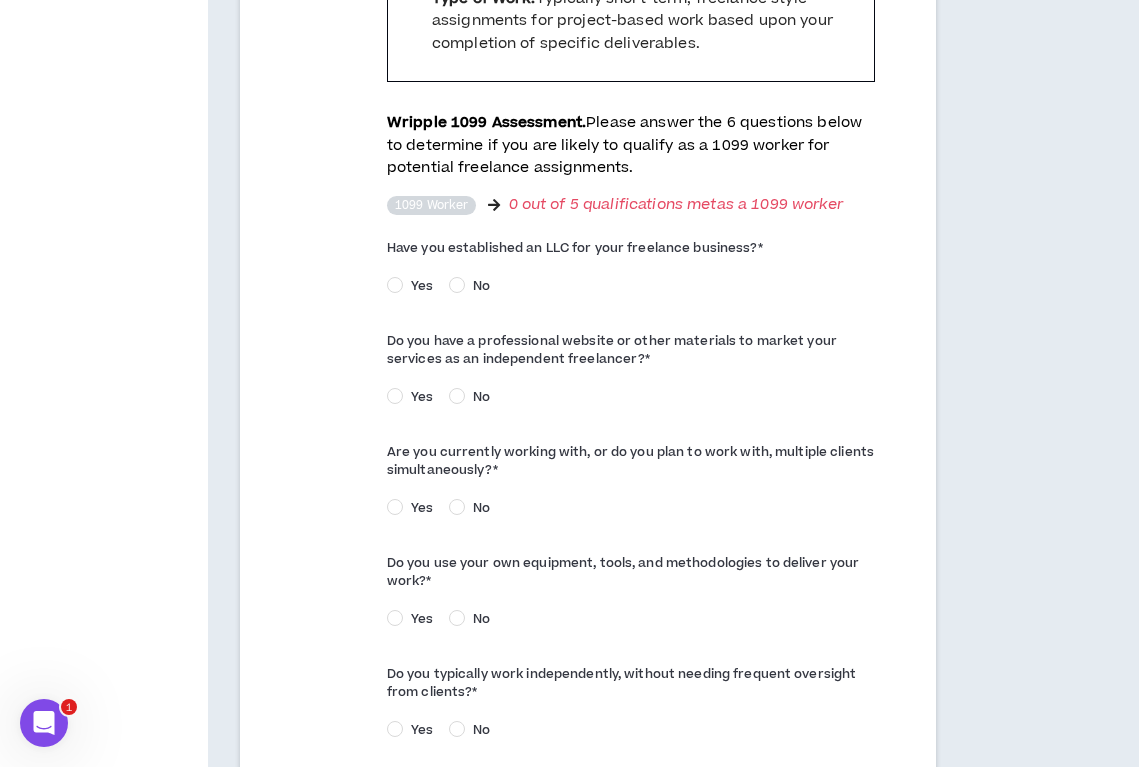 scroll, scrollTop: 995, scrollLeft: 0, axis: vertical 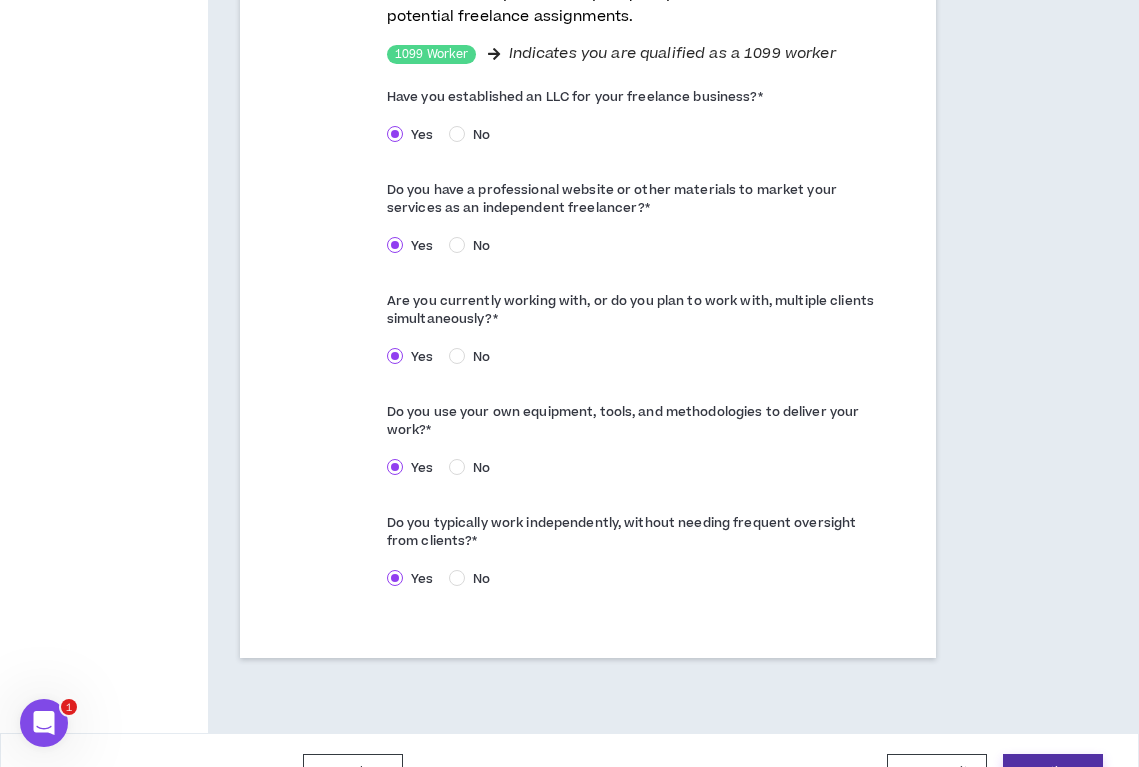 click on "Continue" at bounding box center [1053, 772] 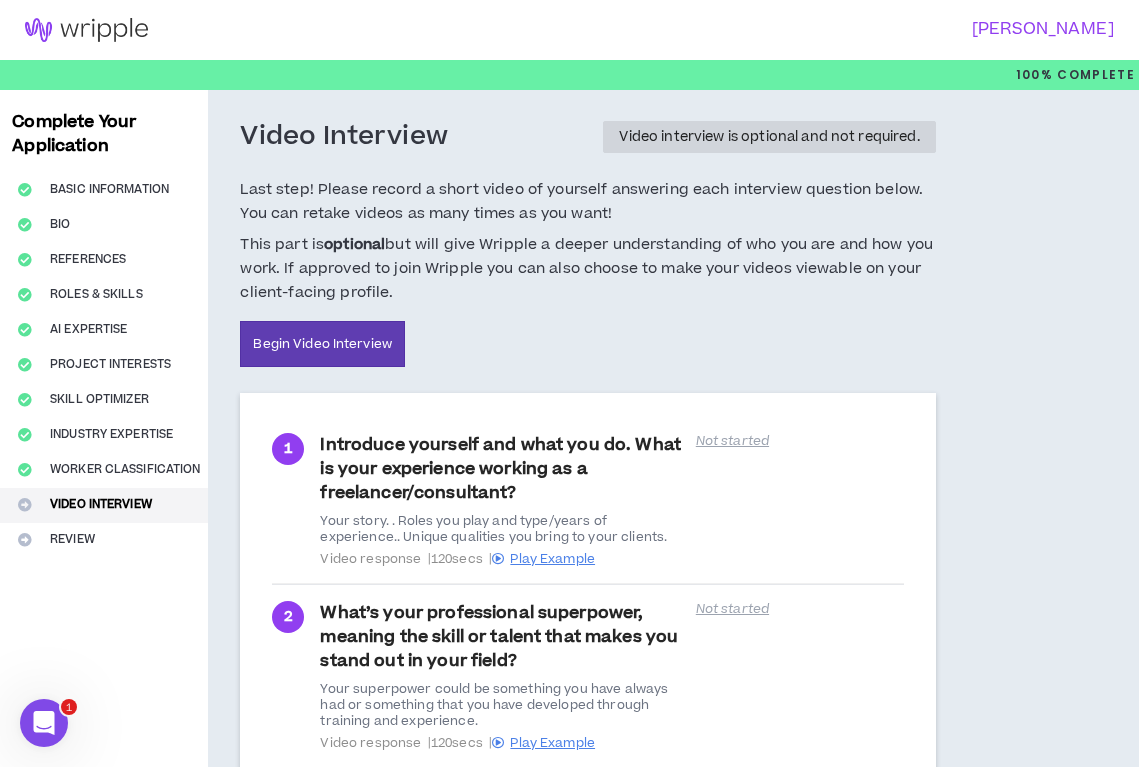 scroll, scrollTop: 312, scrollLeft: 0, axis: vertical 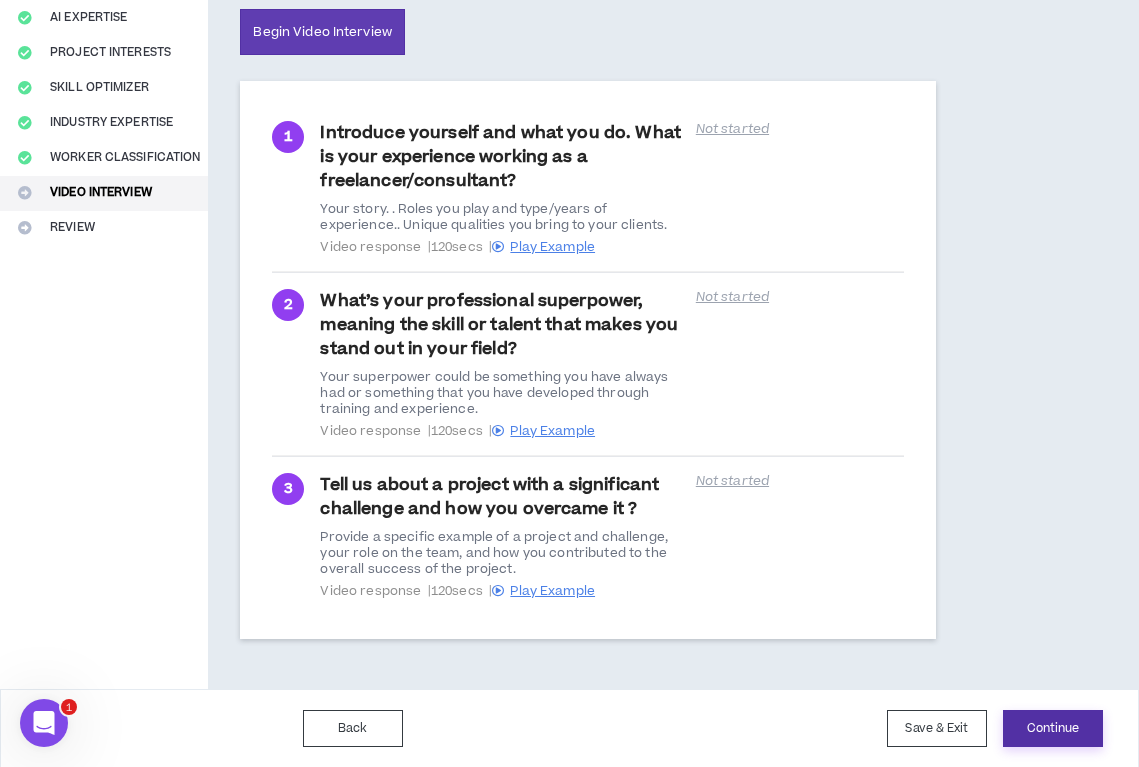 click on "Continue" at bounding box center [1053, 728] 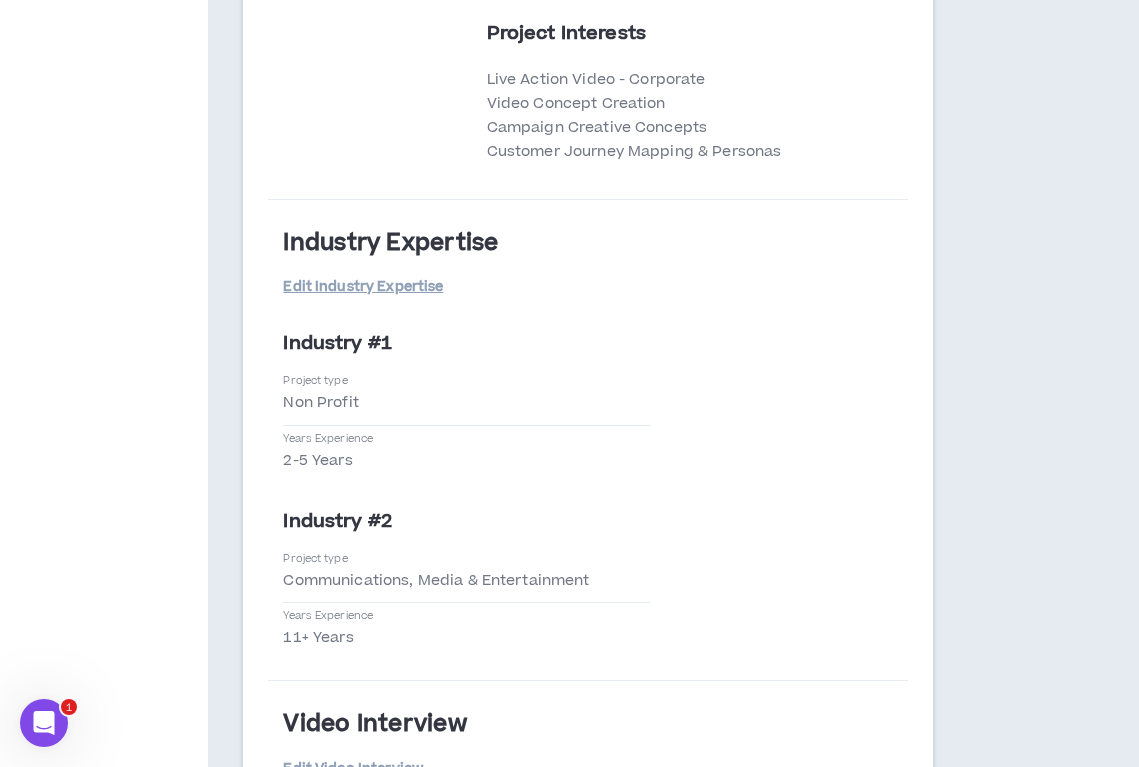 scroll, scrollTop: 4829, scrollLeft: 0, axis: vertical 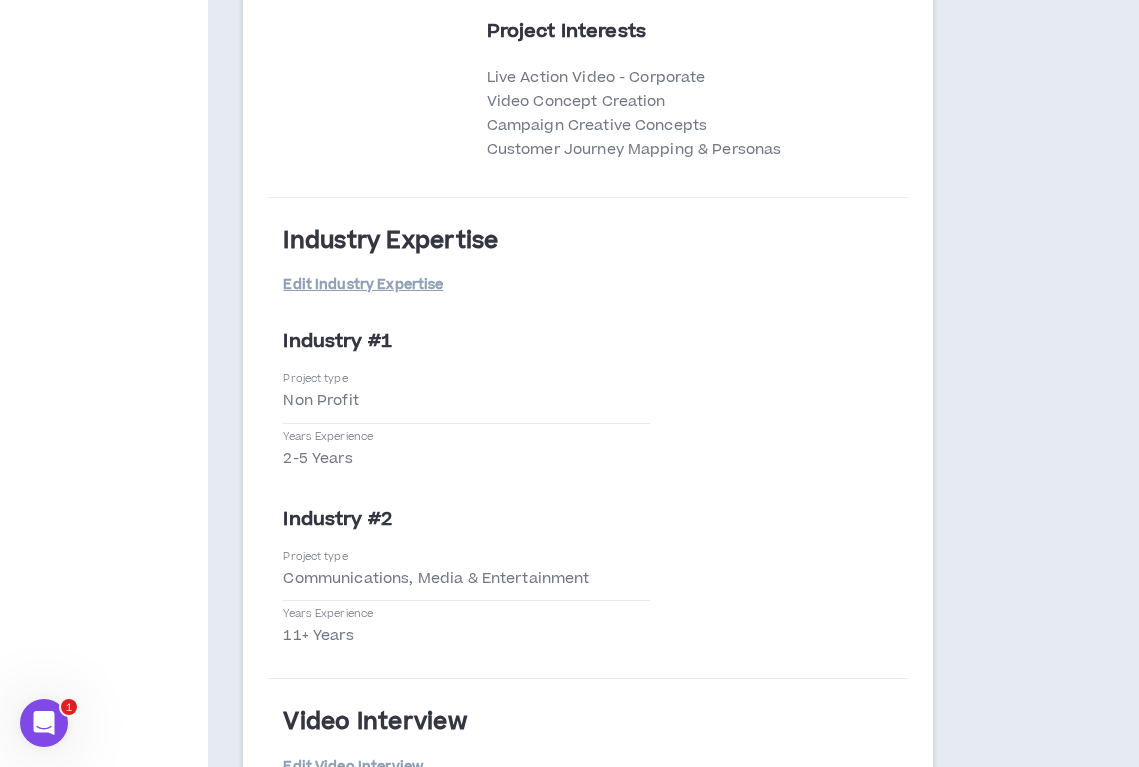click on "Non Profit" at bounding box center (320, 401) 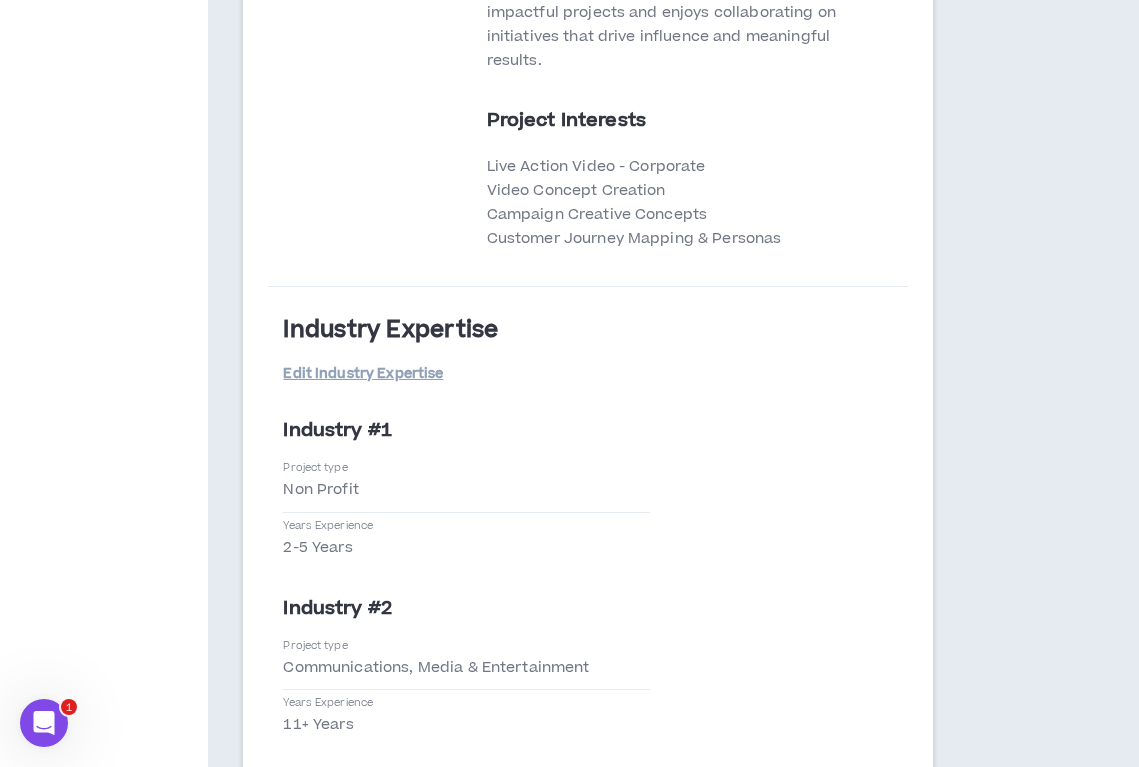 scroll, scrollTop: 4558, scrollLeft: 0, axis: vertical 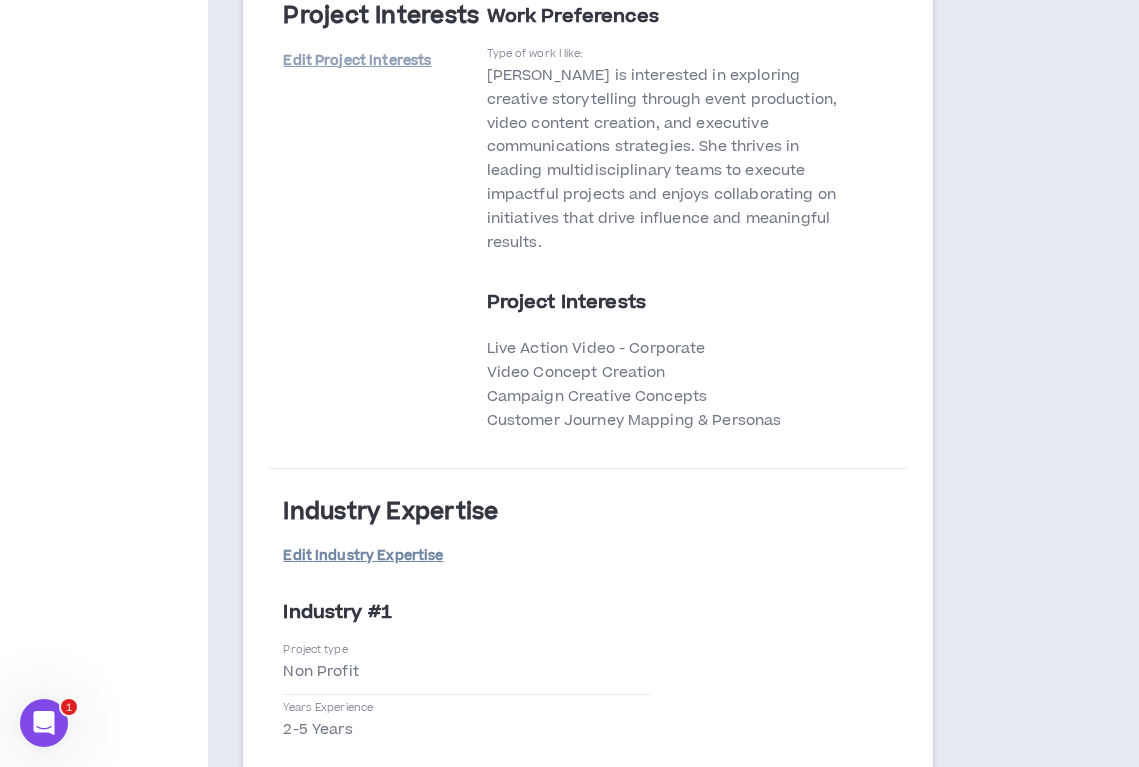 click on "Edit Industry Expertise" at bounding box center [363, 556] 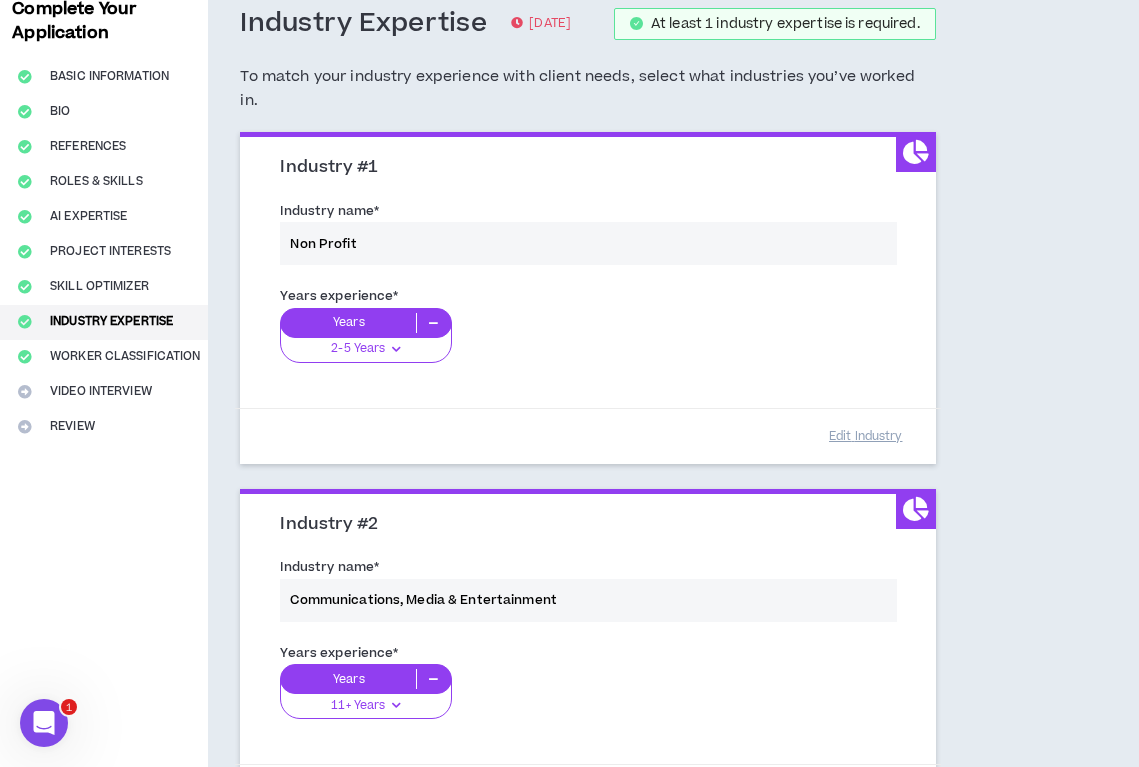scroll, scrollTop: 0, scrollLeft: 0, axis: both 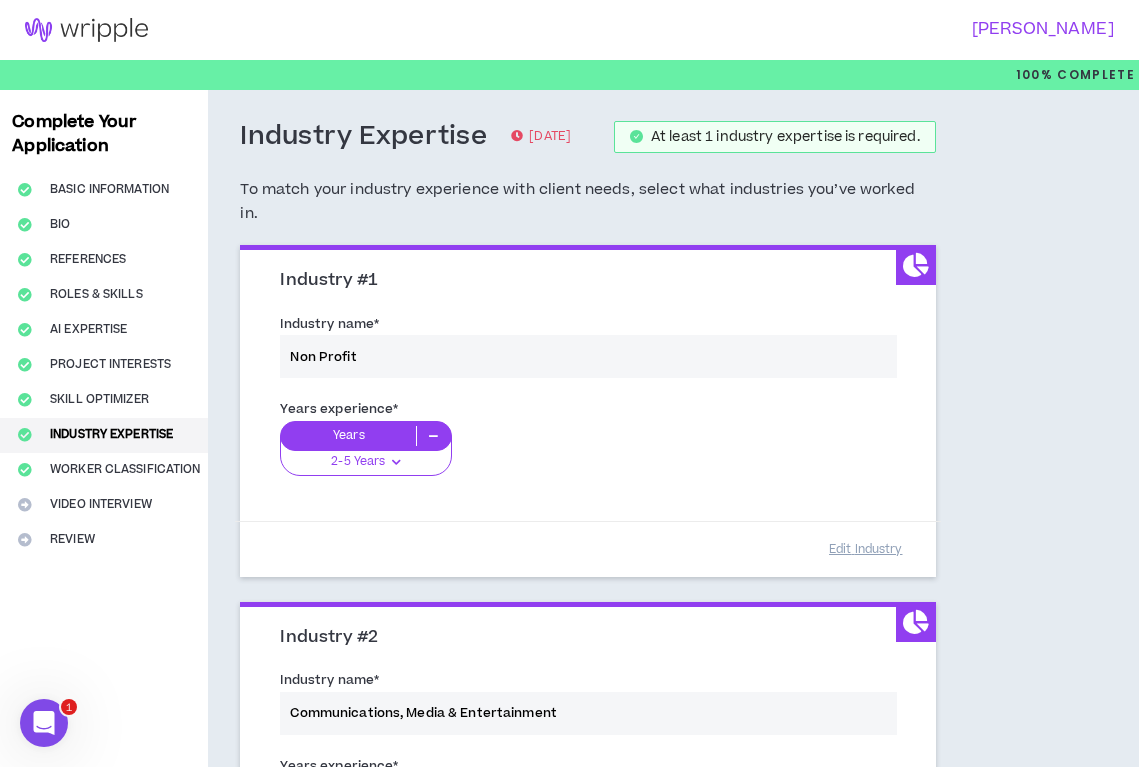 click on "Industry name  * Non Profit" at bounding box center (587, 350) 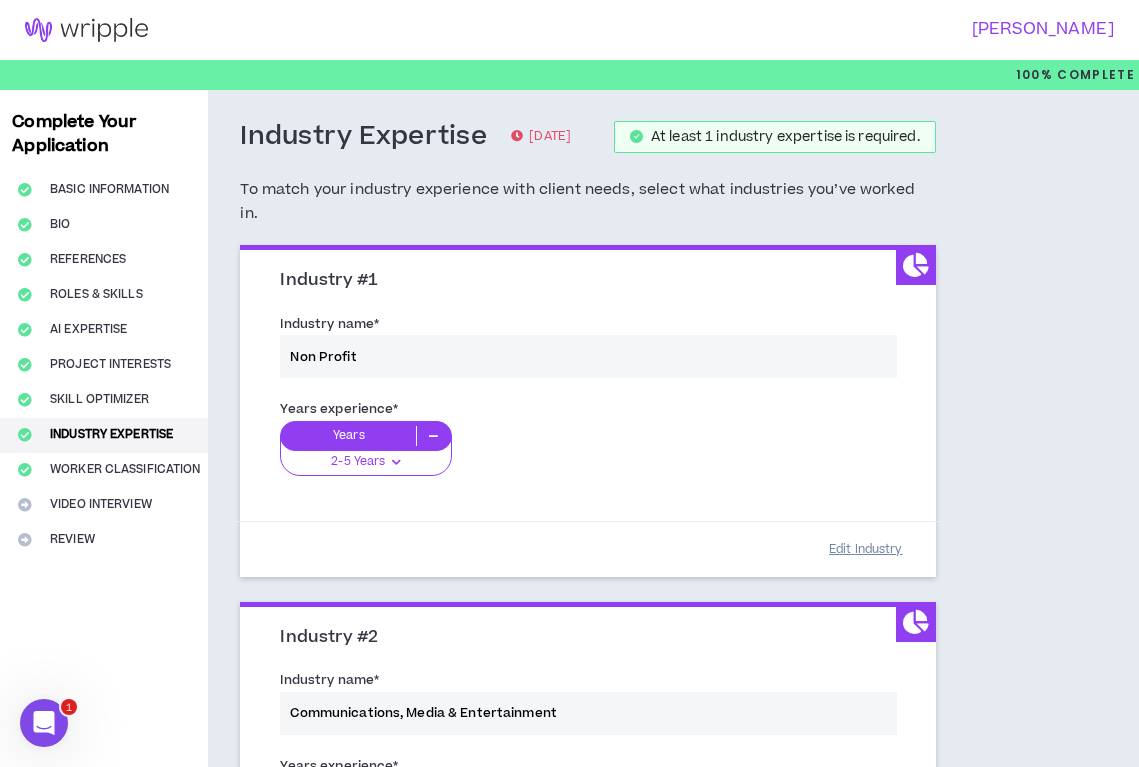click on "Edit   Industry" at bounding box center (866, 549) 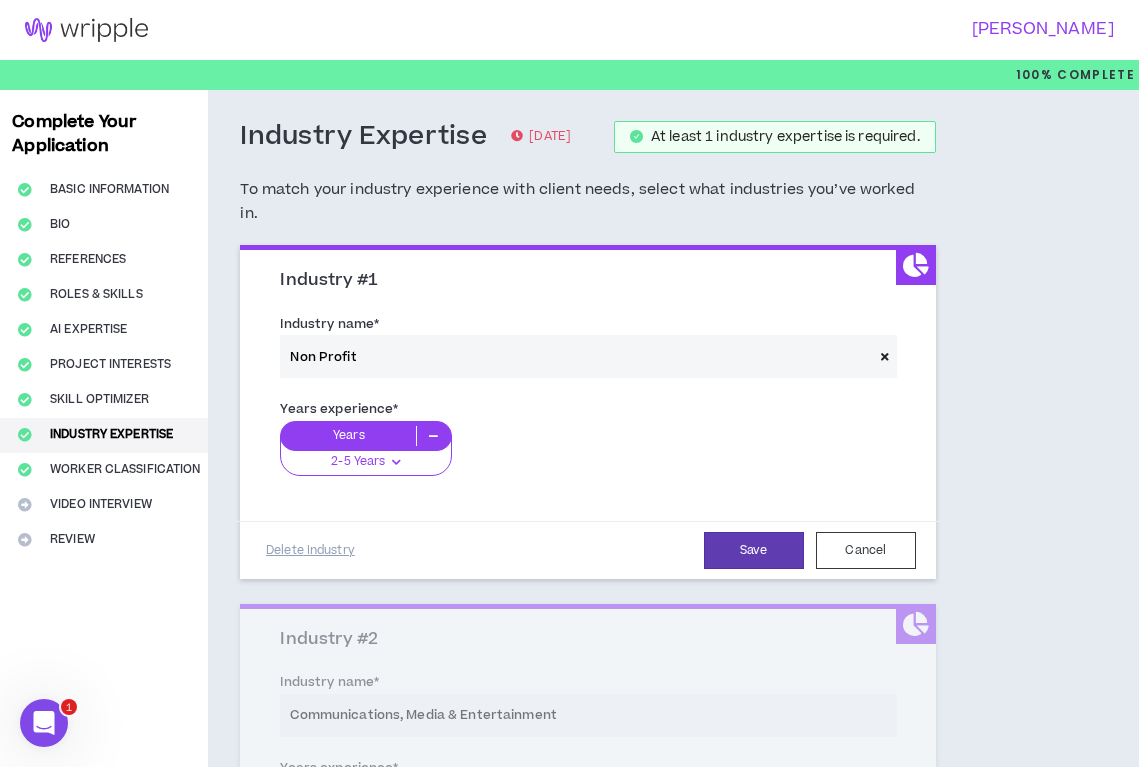 click at bounding box center (885, 356) 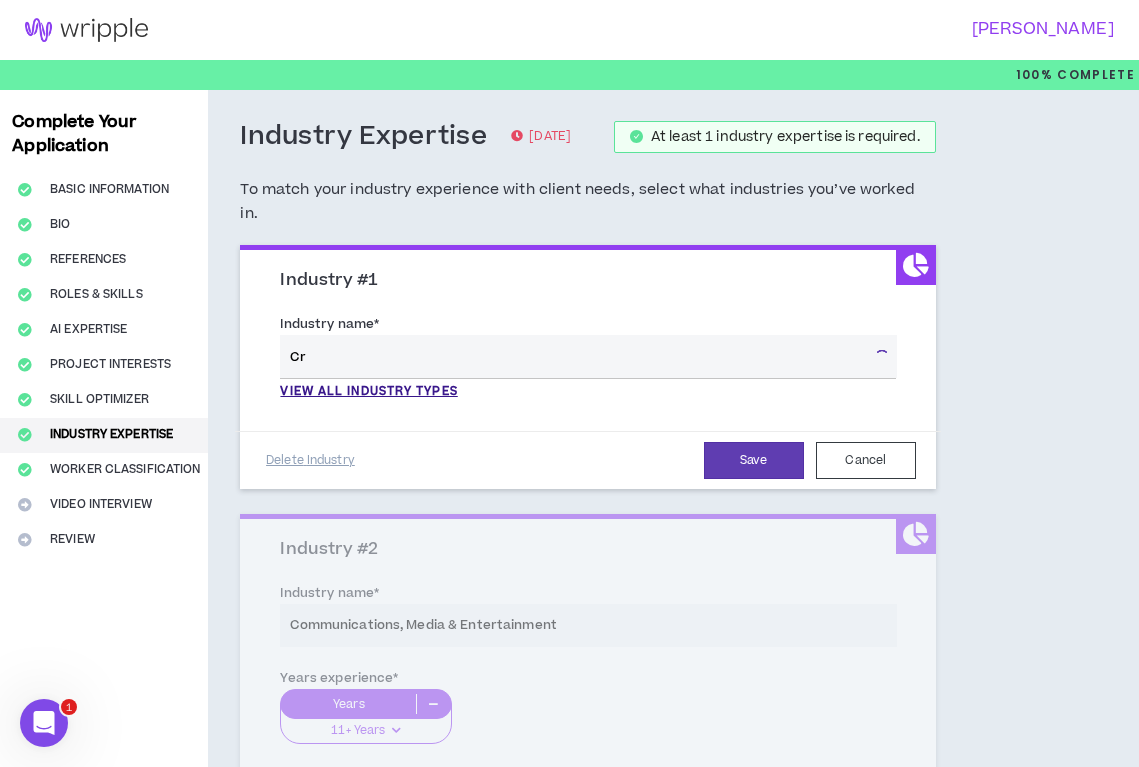 type on "C" 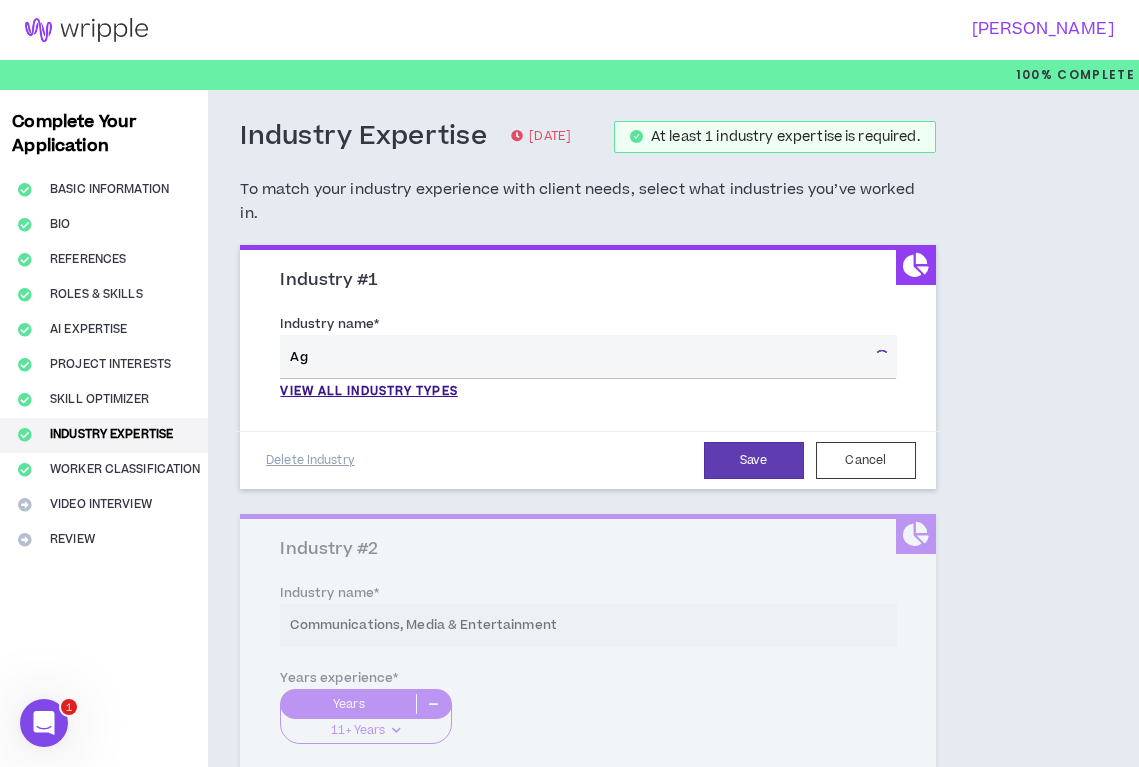 type on "A" 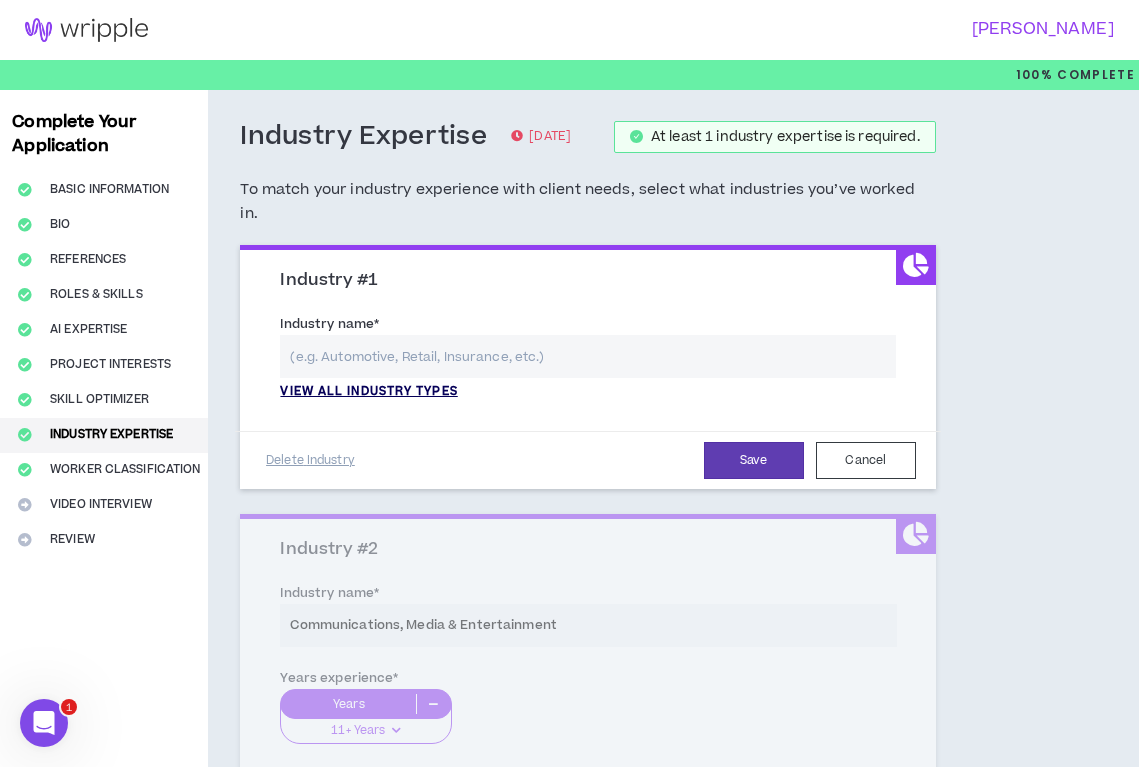 click on "View all industry types" at bounding box center [368, 392] 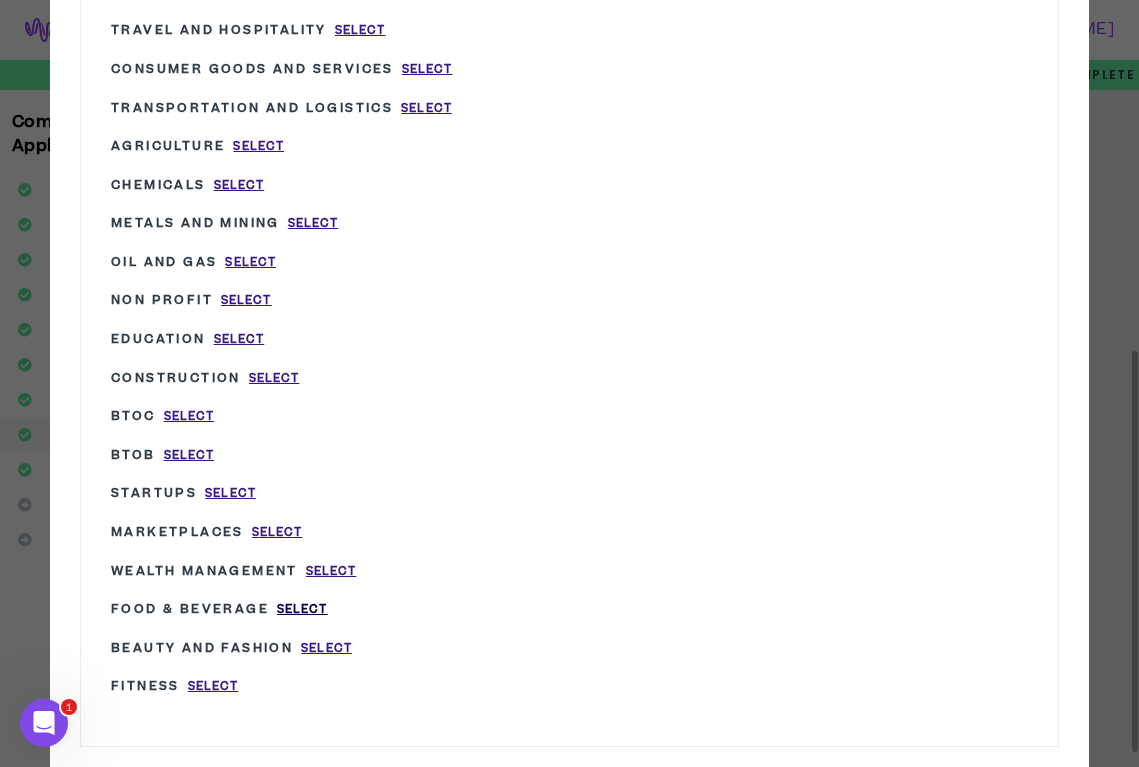 click on "Select" at bounding box center (302, 609) 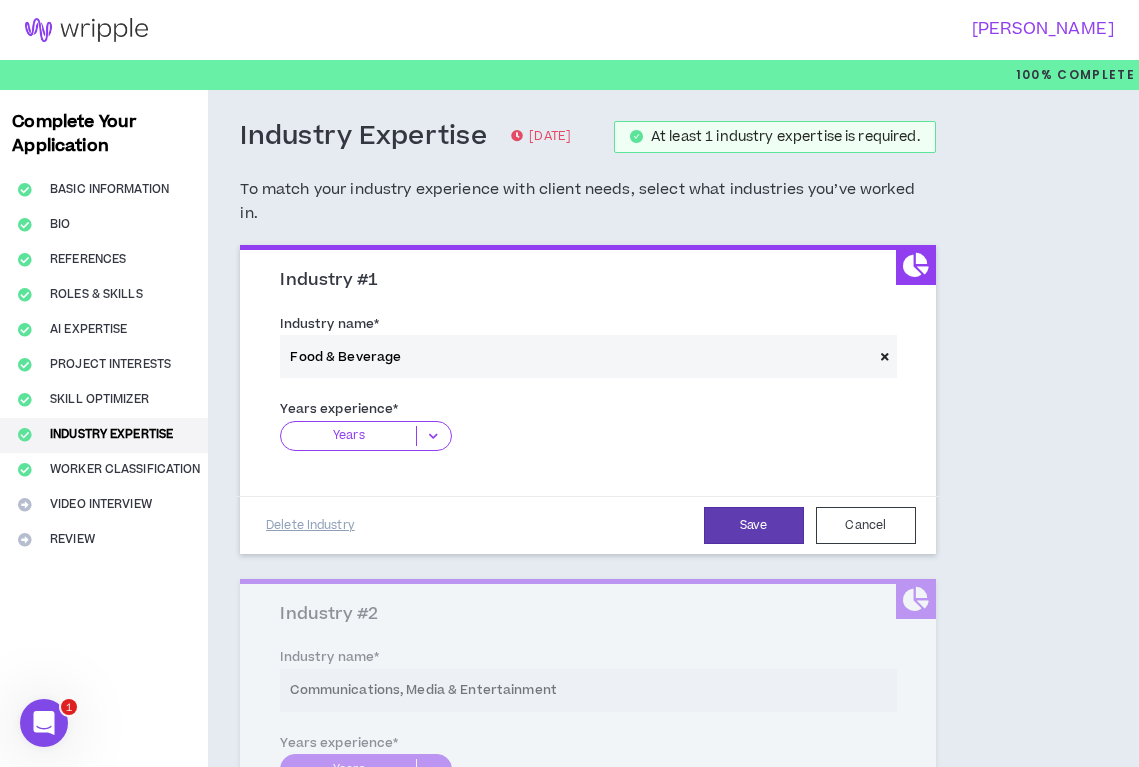 click at bounding box center [433, 436] 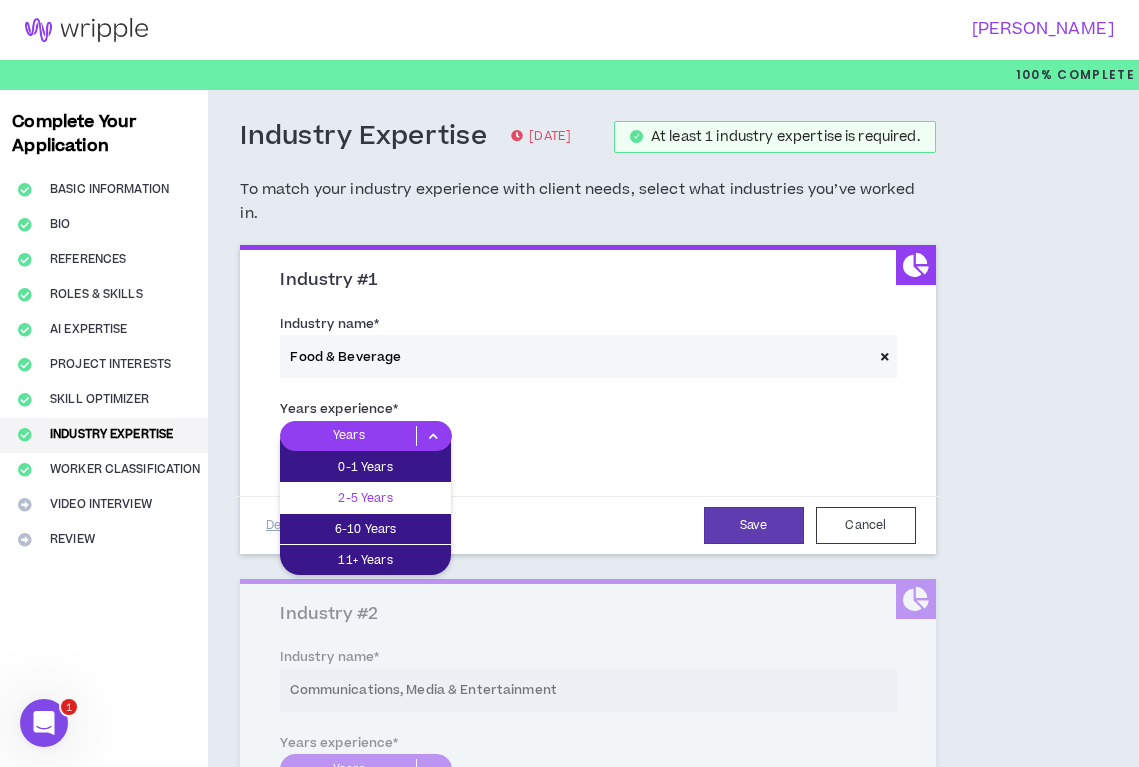 click on "2-5 Years" at bounding box center (365, 498) 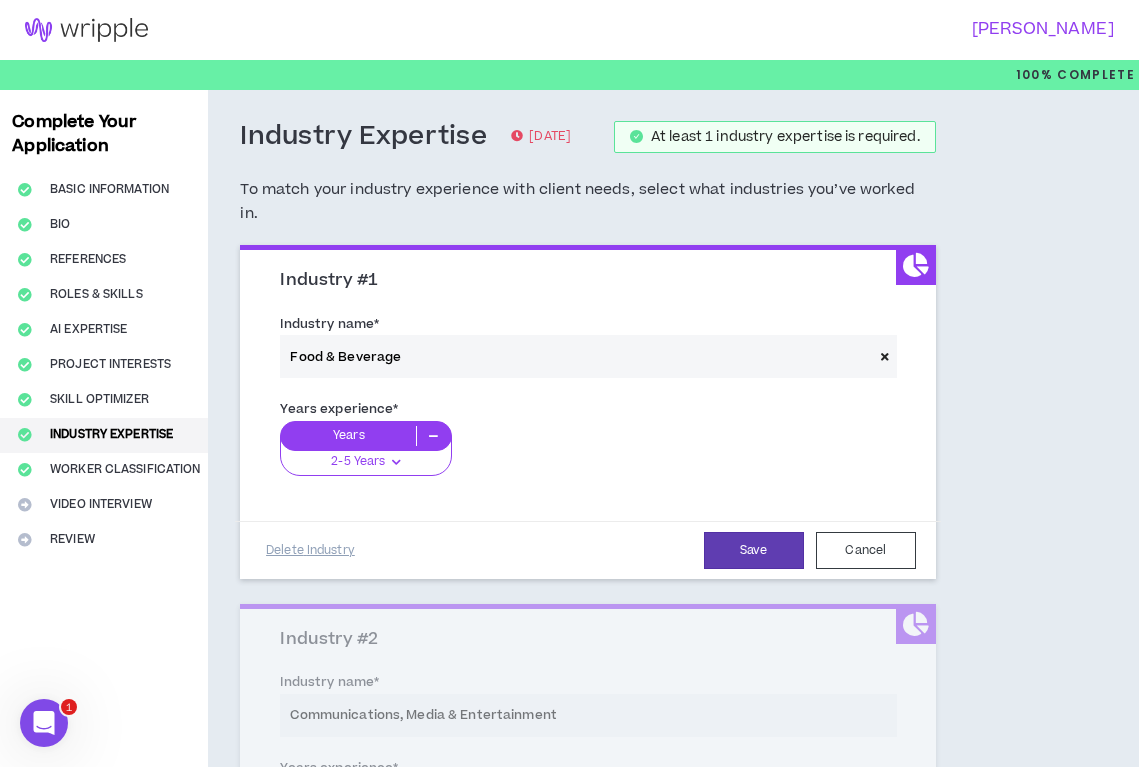 click at bounding box center (396, 462) 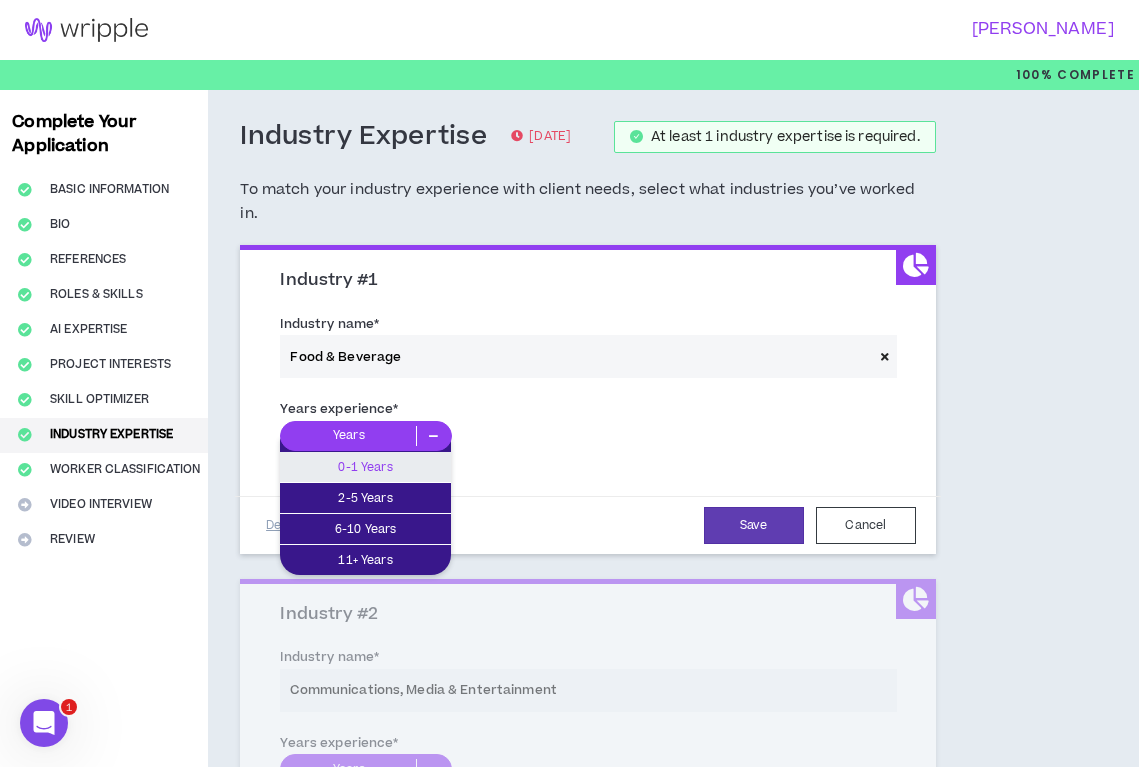 click on "0-1 Years" at bounding box center [365, 467] 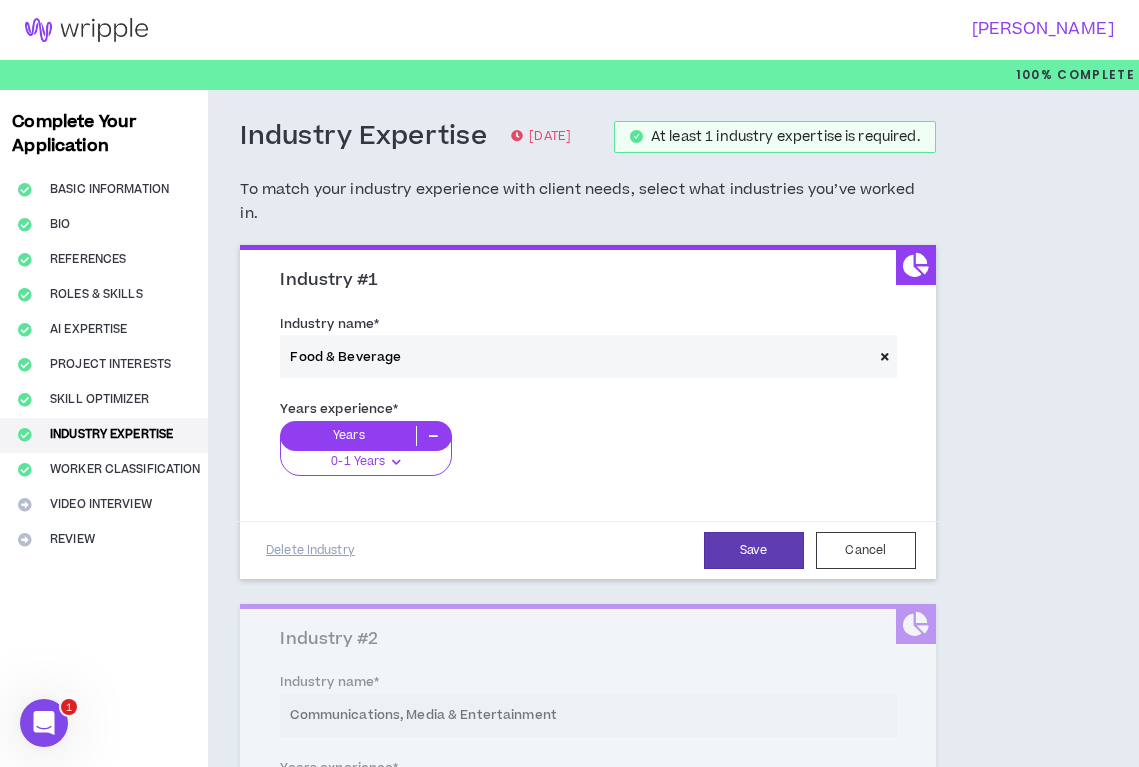 click at bounding box center [396, 462] 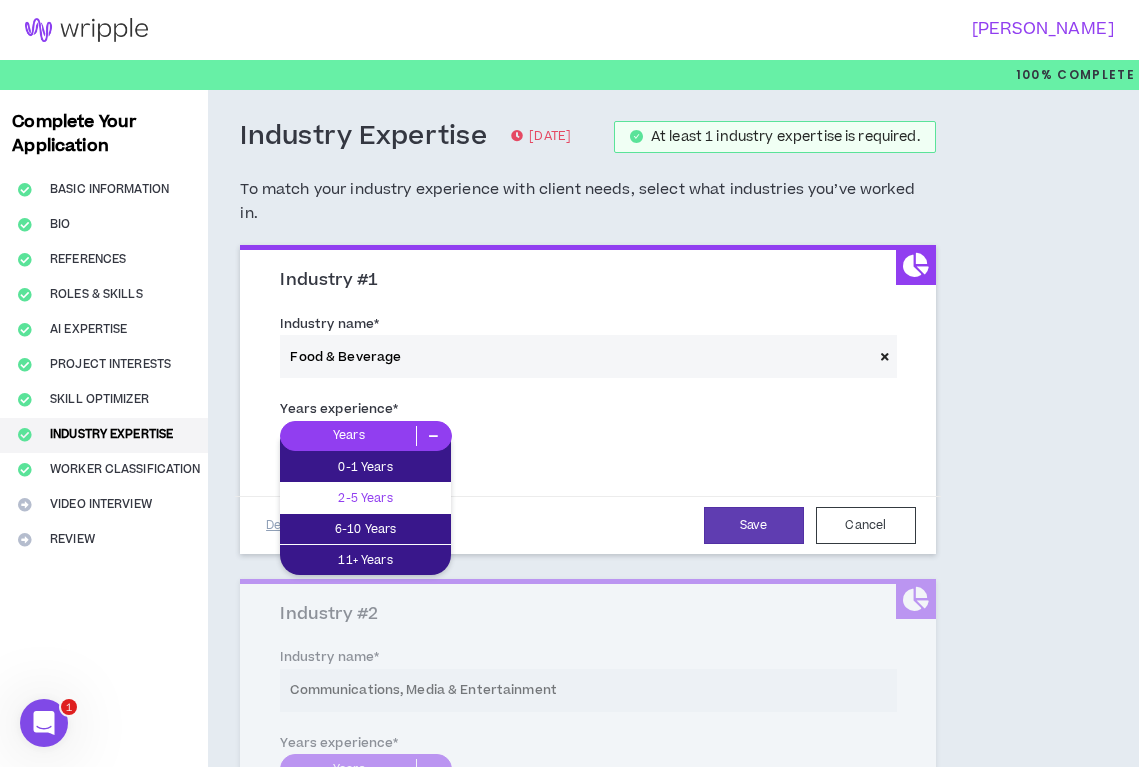 click on "2-5 Years" at bounding box center (365, 498) 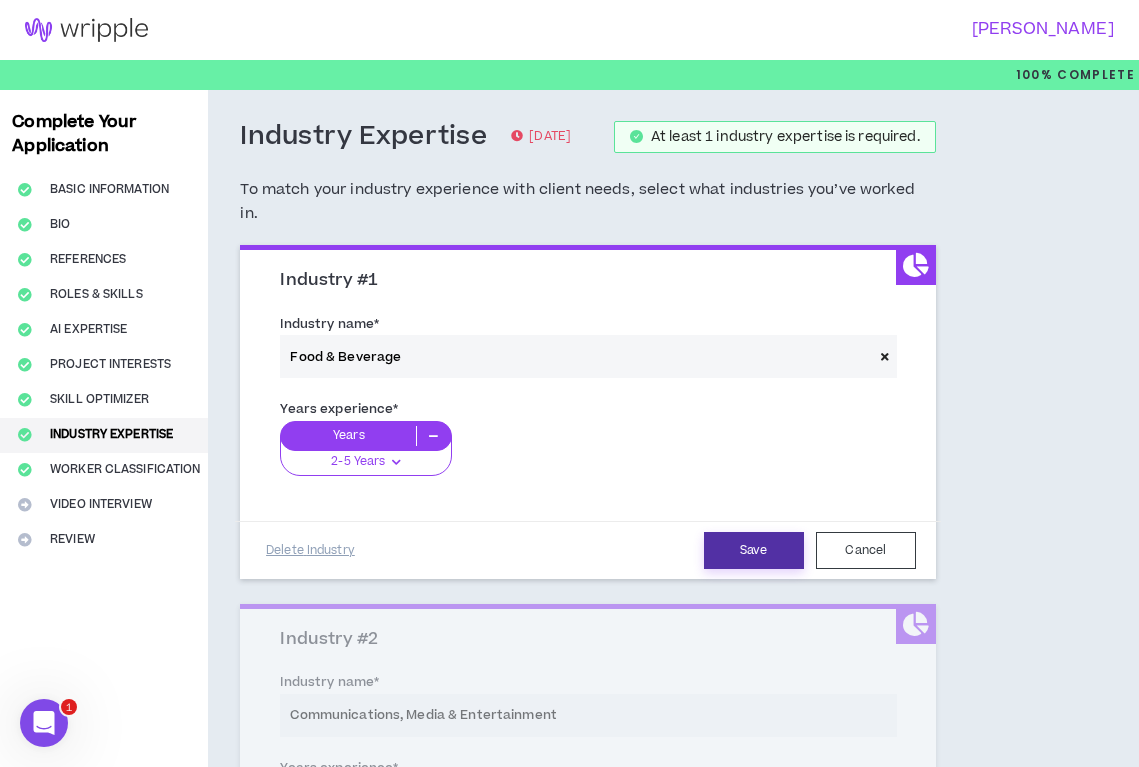 click on "Save" at bounding box center [754, 550] 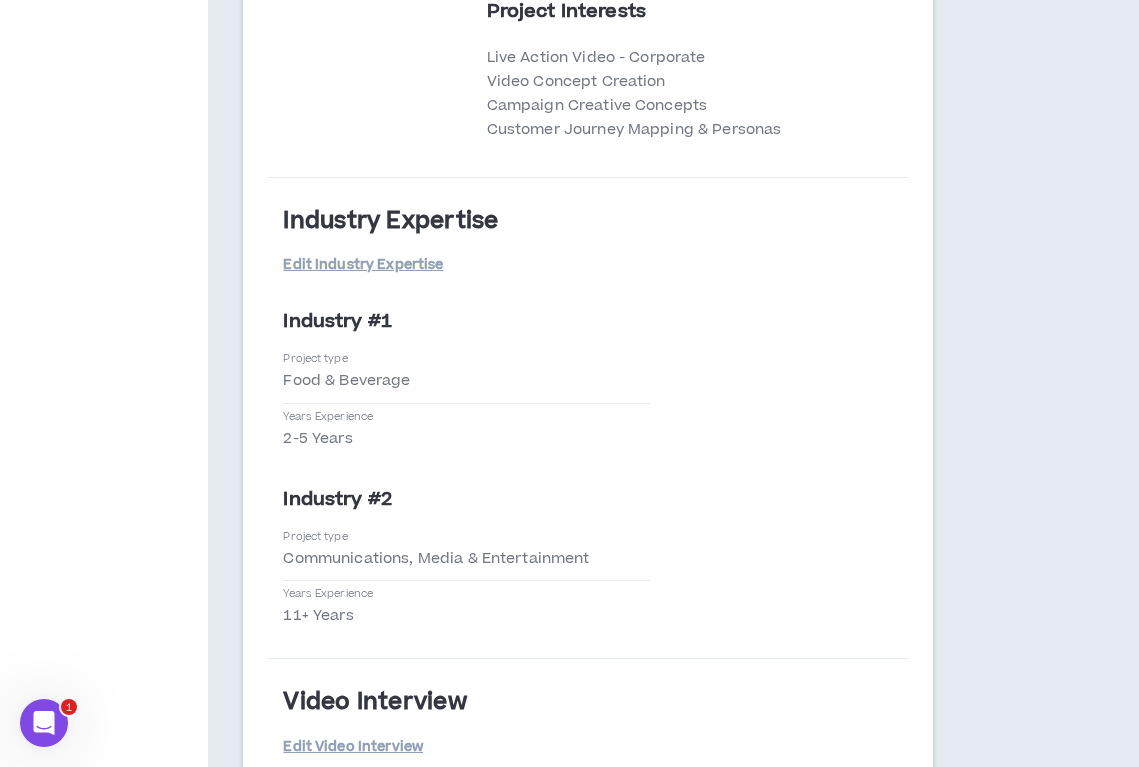 scroll, scrollTop: 4990, scrollLeft: 0, axis: vertical 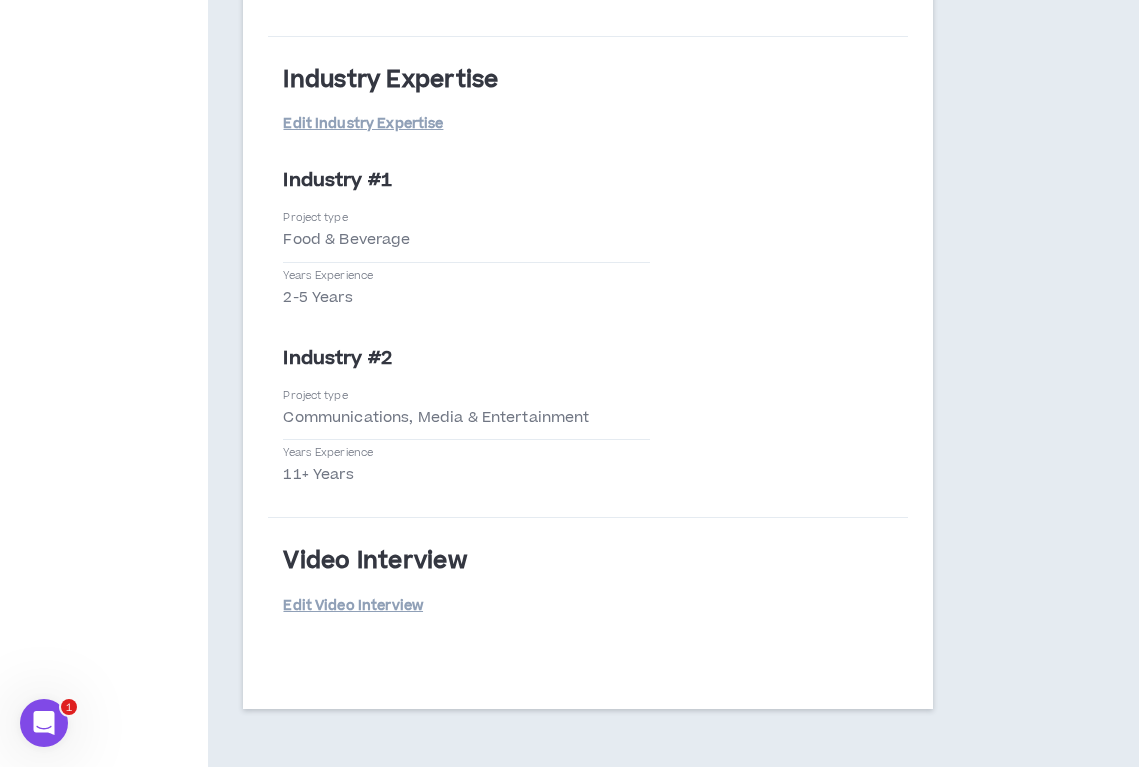 click on "Submit" at bounding box center (1053, 823) 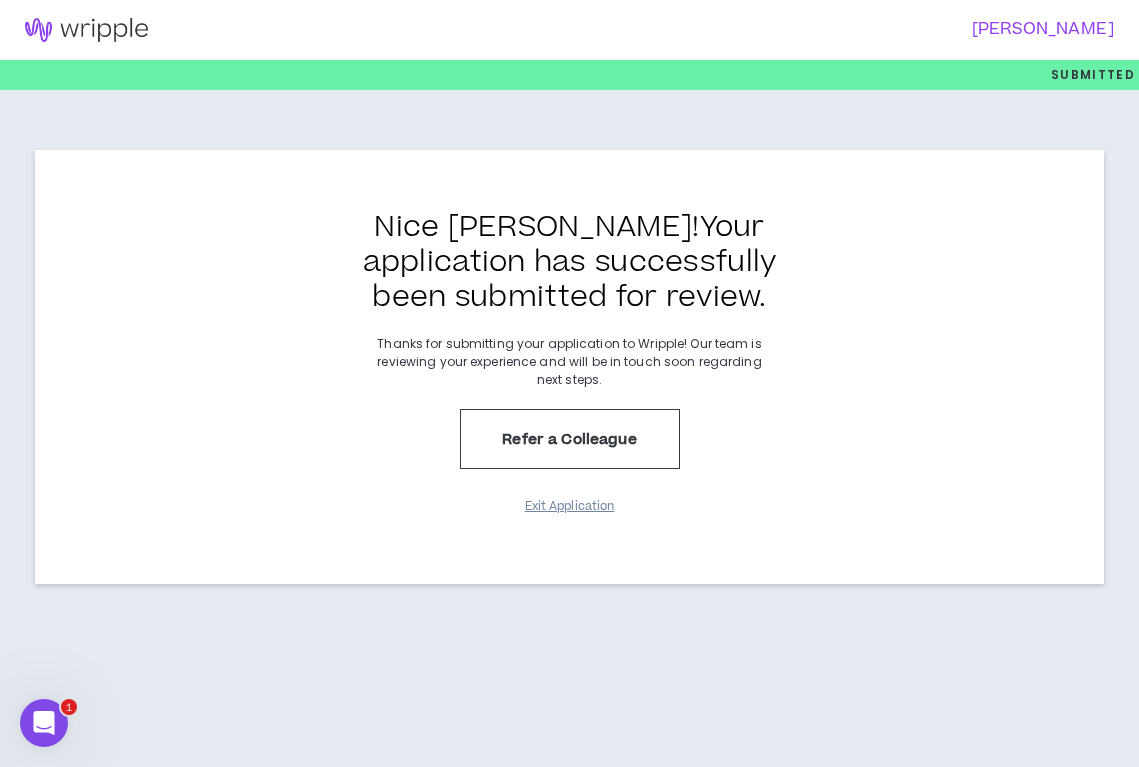 click on "Exit Application" at bounding box center [570, 506] 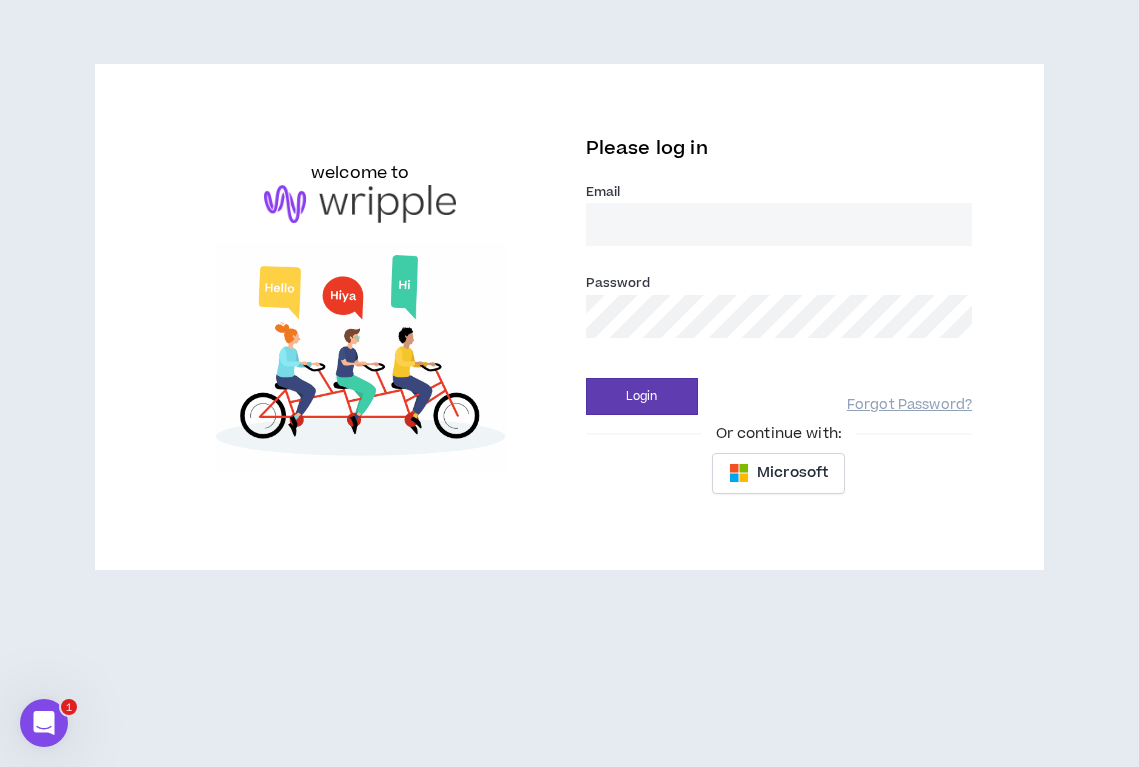 click on "Email  *" at bounding box center [779, 224] 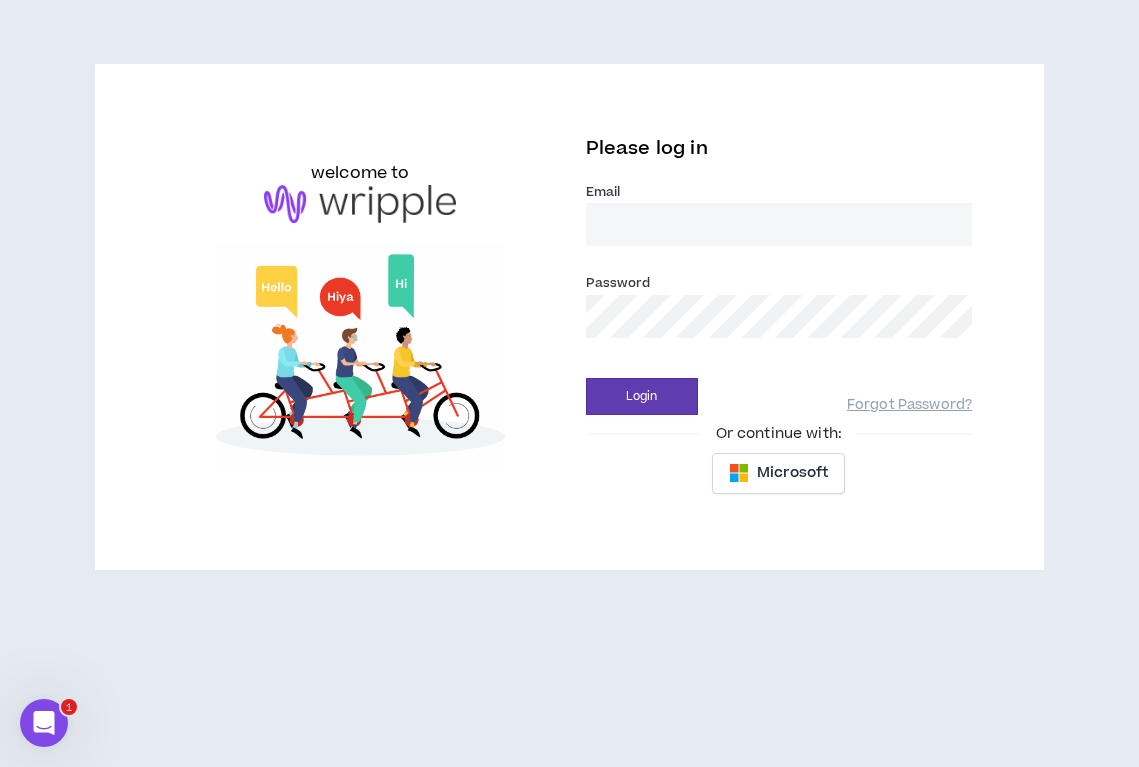 type on "[PERSON_NAME][EMAIL_ADDRESS][PERSON_NAME][DOMAIN_NAME]" 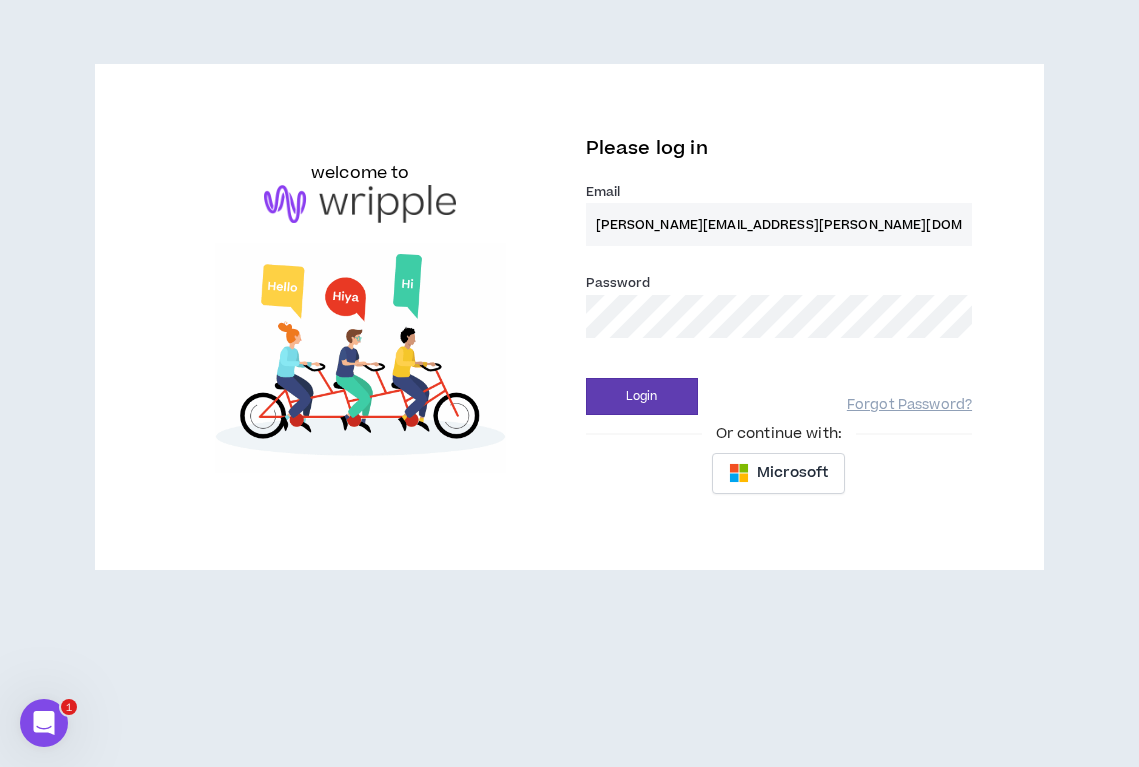 click on "Login" at bounding box center [642, 396] 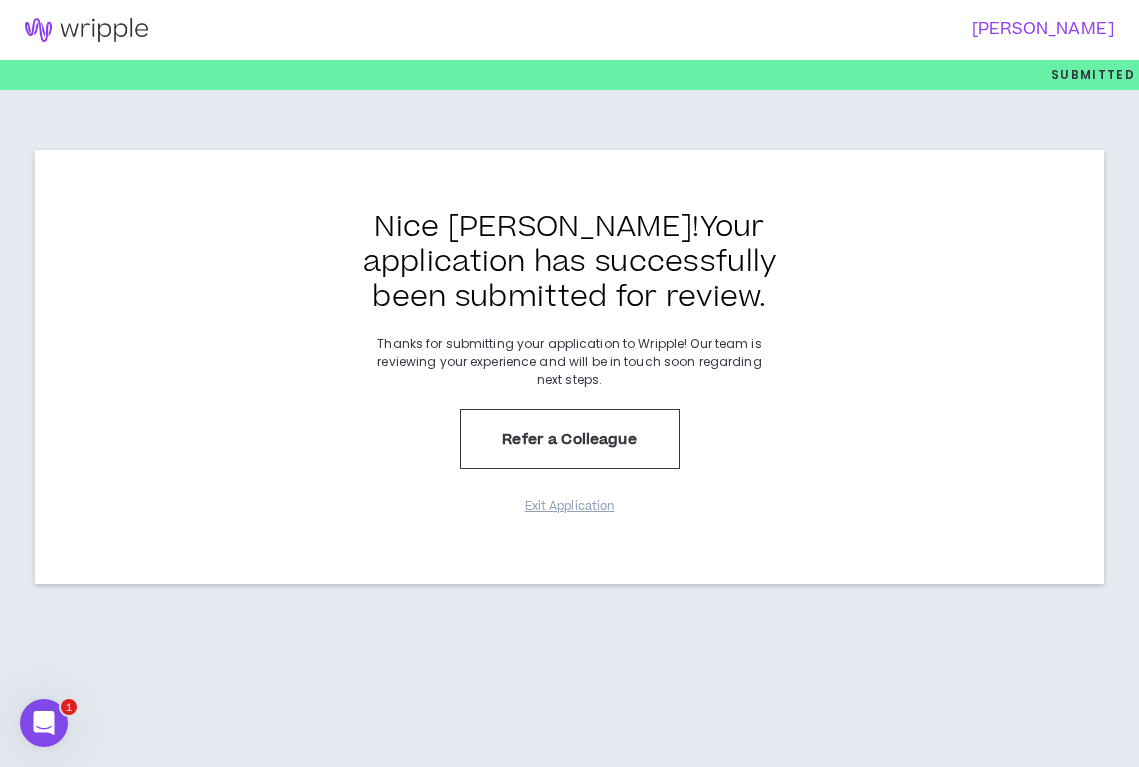 click on "[PERSON_NAME]" at bounding box center [835, 29] 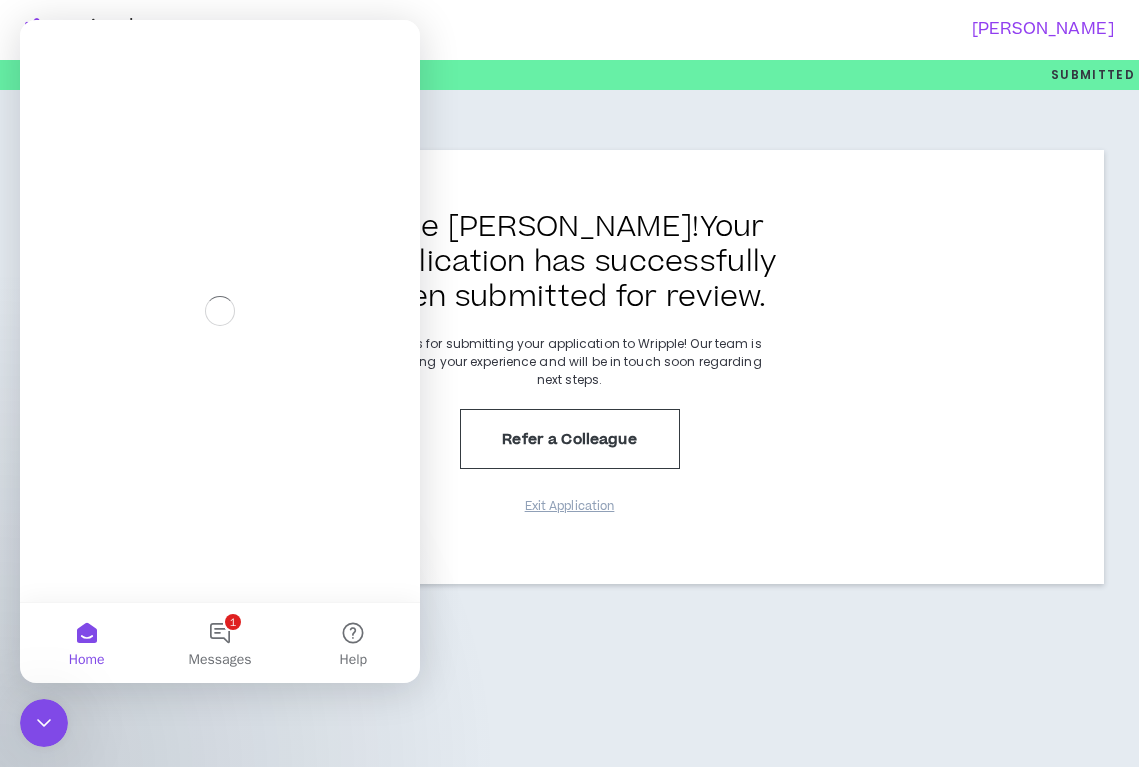 scroll, scrollTop: 0, scrollLeft: 0, axis: both 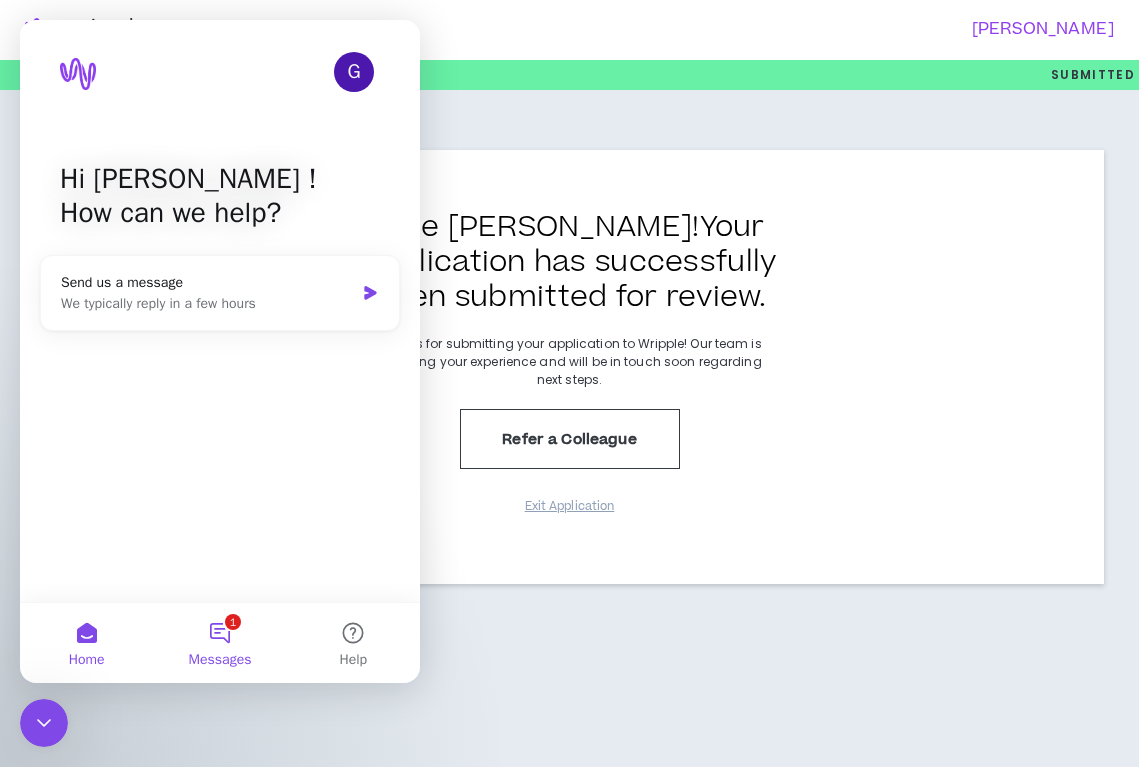 click on "1 Messages" at bounding box center [219, 643] 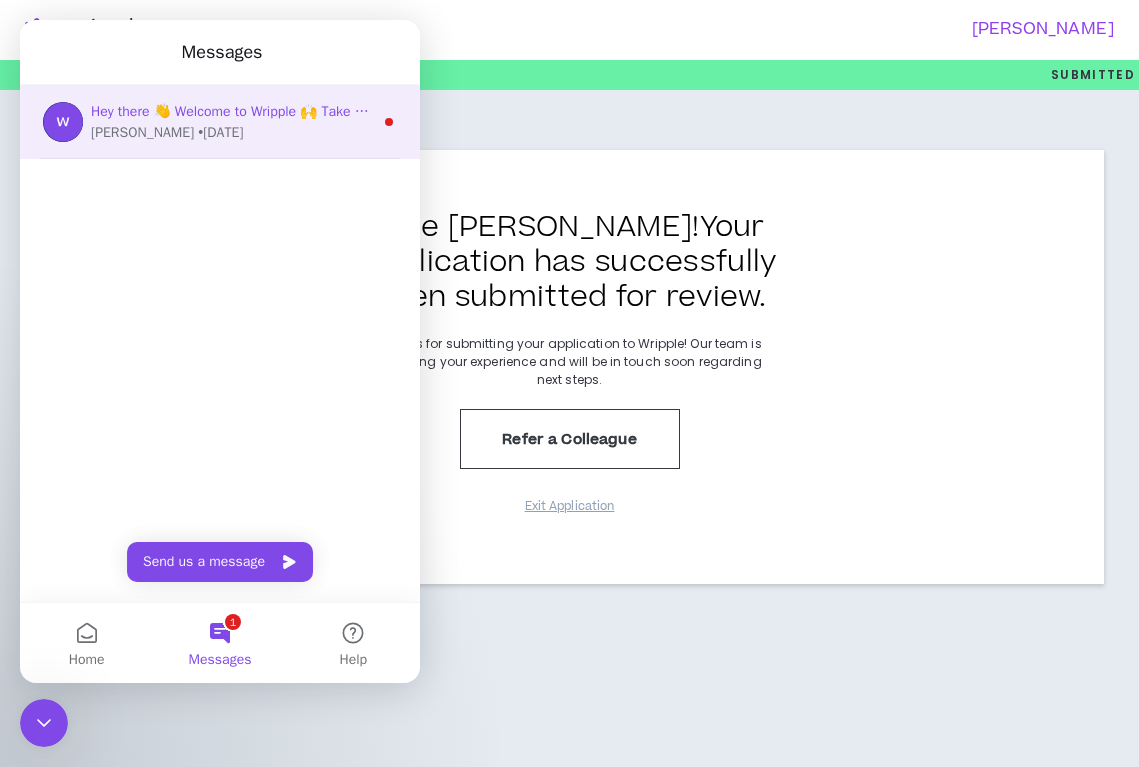 click on "Hey there 👋 Welcome to Wripple 🙌 Take a look around! If you have any questions, just reply to this message. Morgan" at bounding box center (457, 111) 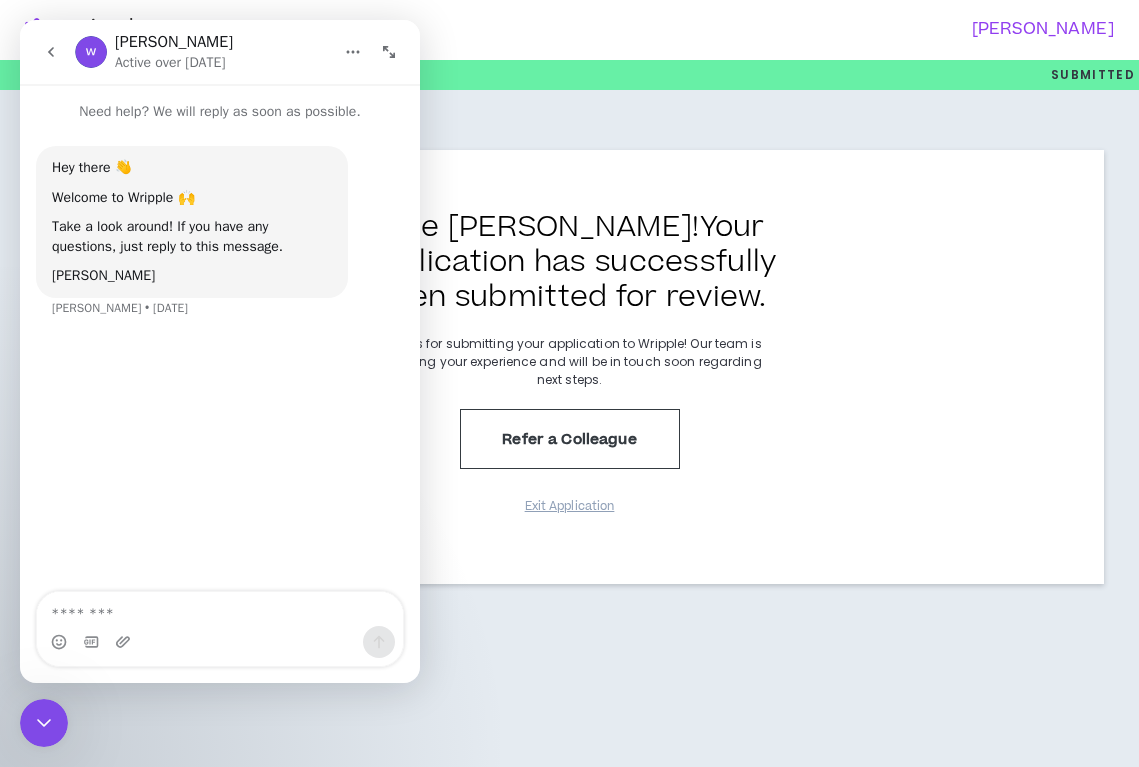 click at bounding box center (389, 52) 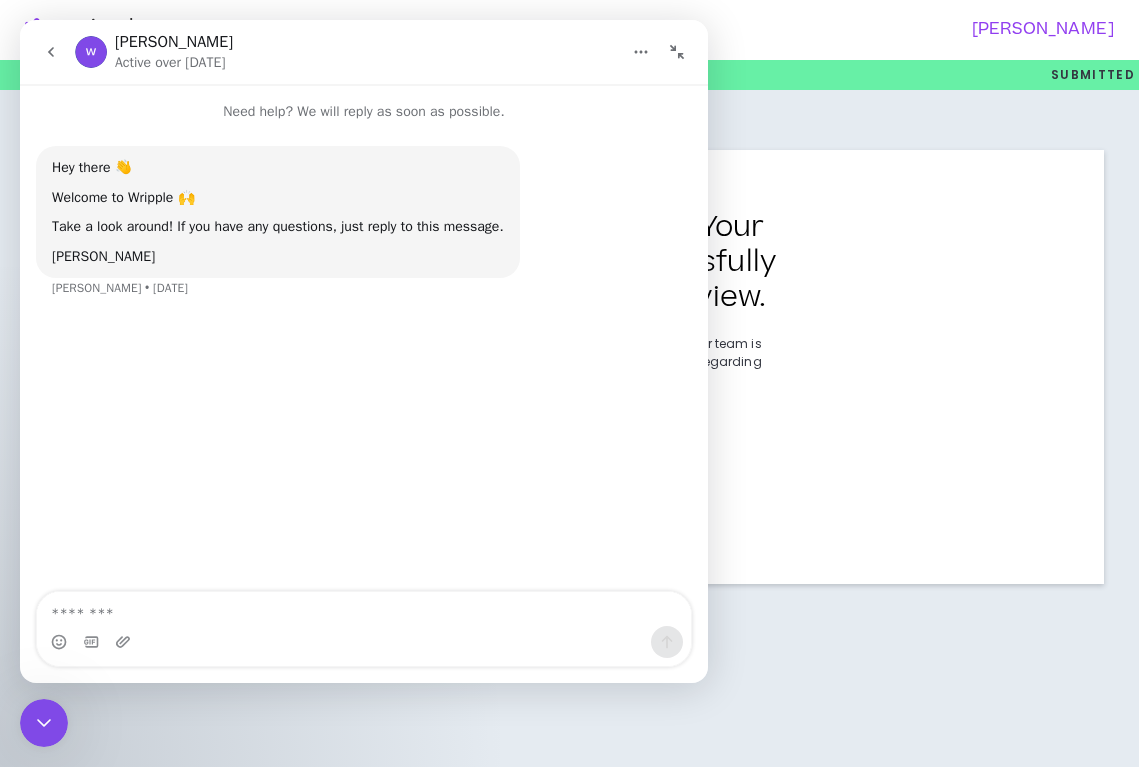 click at bounding box center (44, 723) 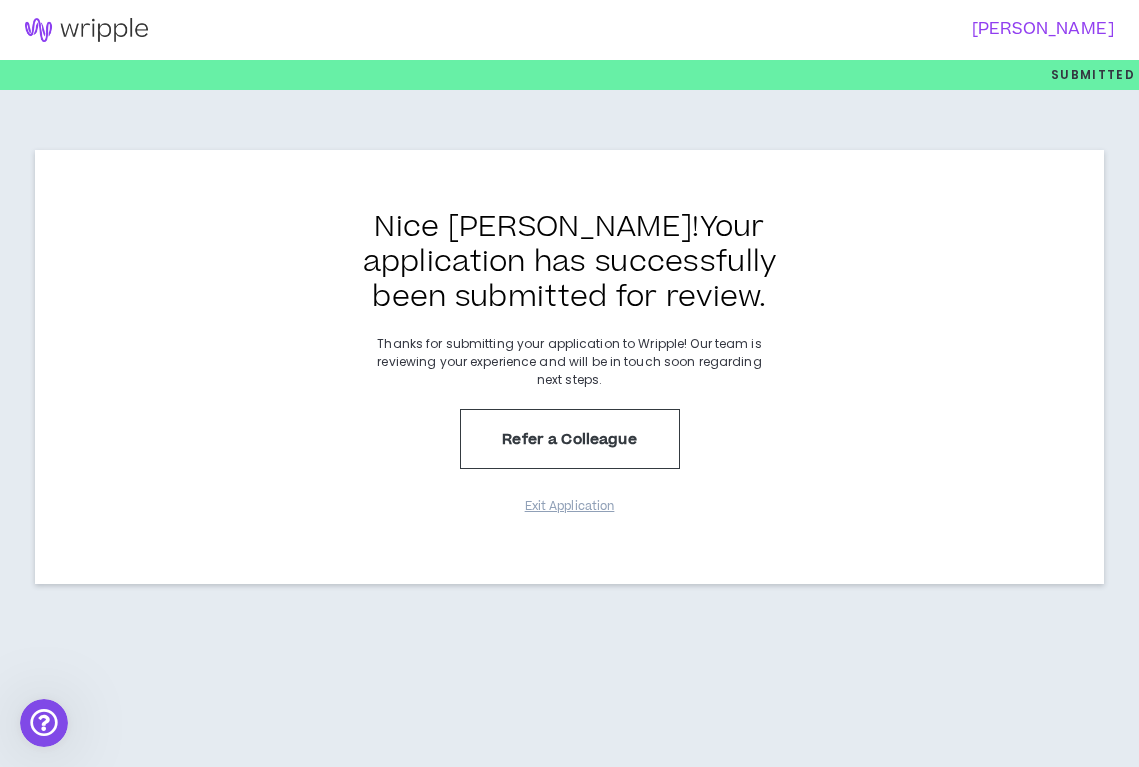scroll, scrollTop: 0, scrollLeft: 0, axis: both 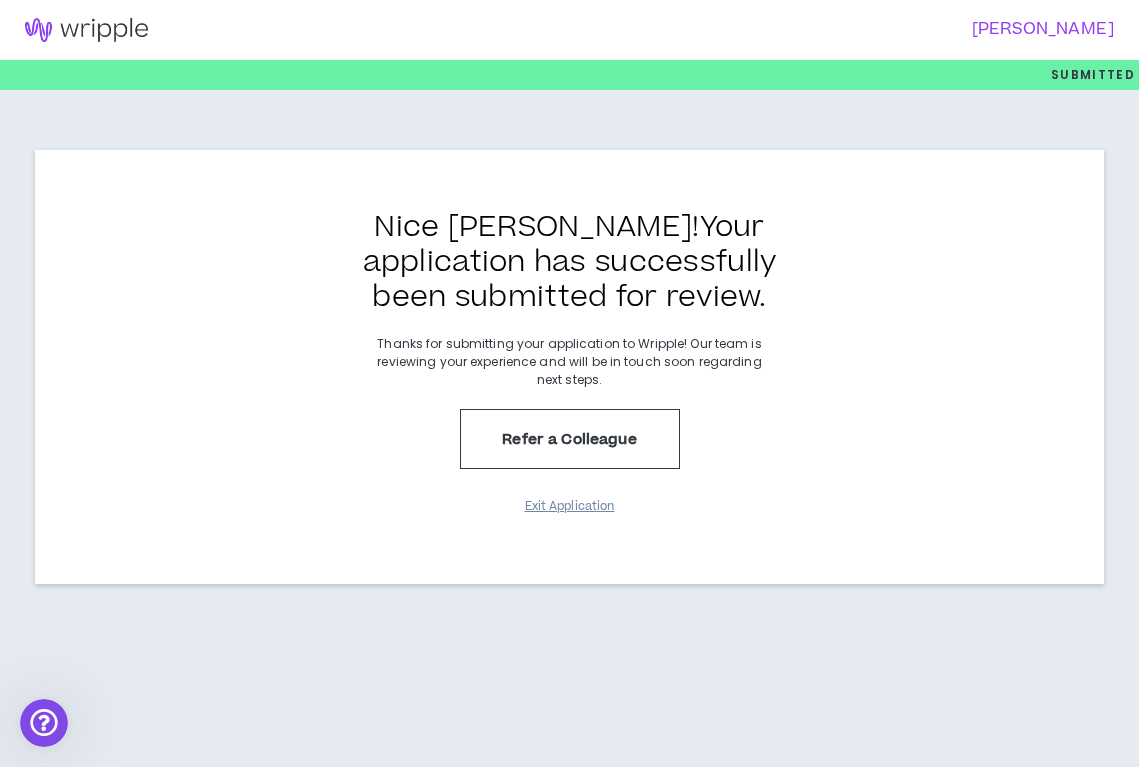 click on "Exit Application" at bounding box center (570, 506) 